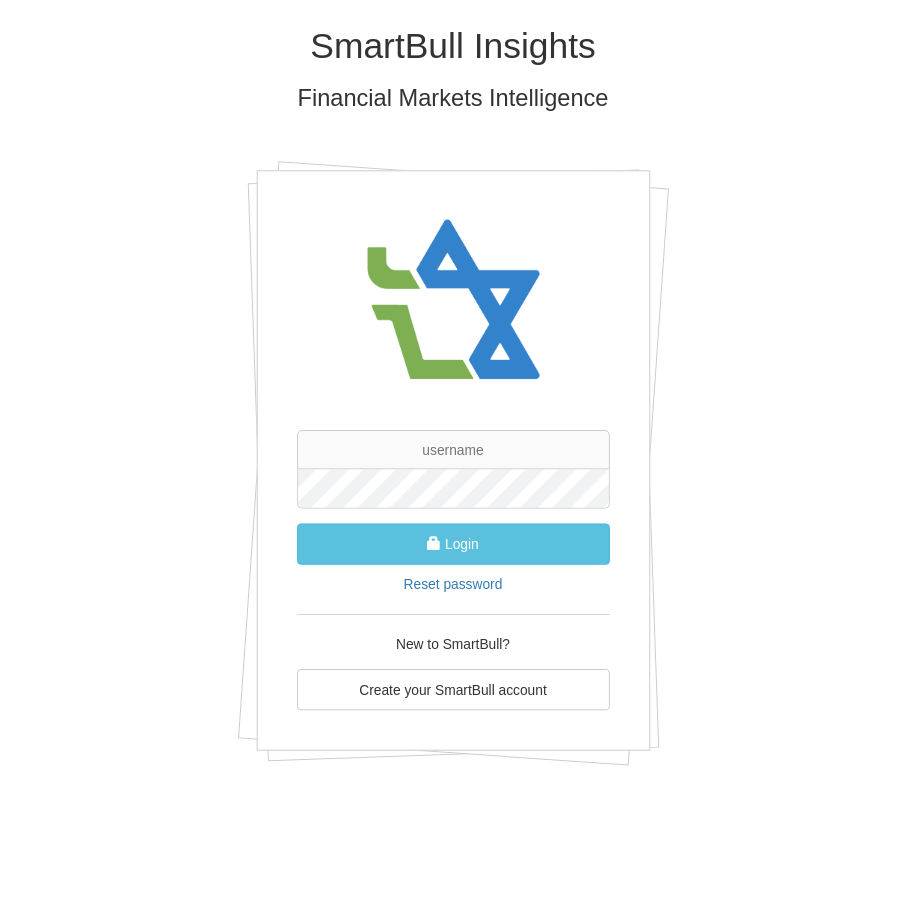 scroll, scrollTop: 0, scrollLeft: 0, axis: both 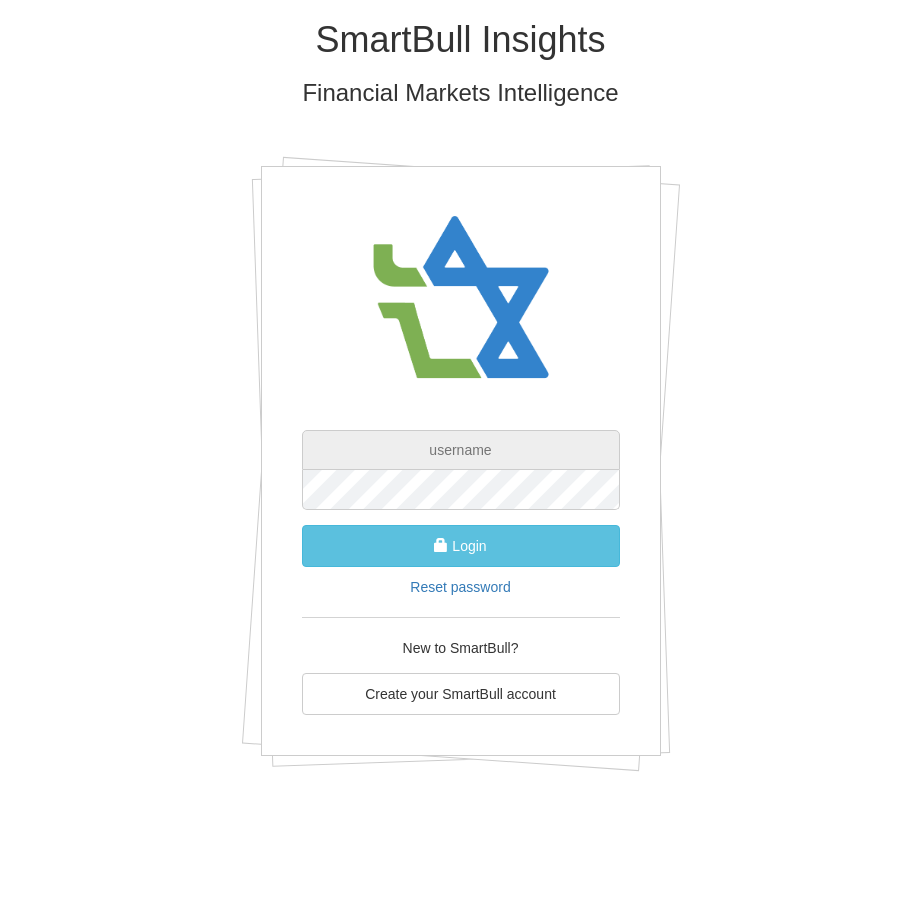 click at bounding box center [461, 450] 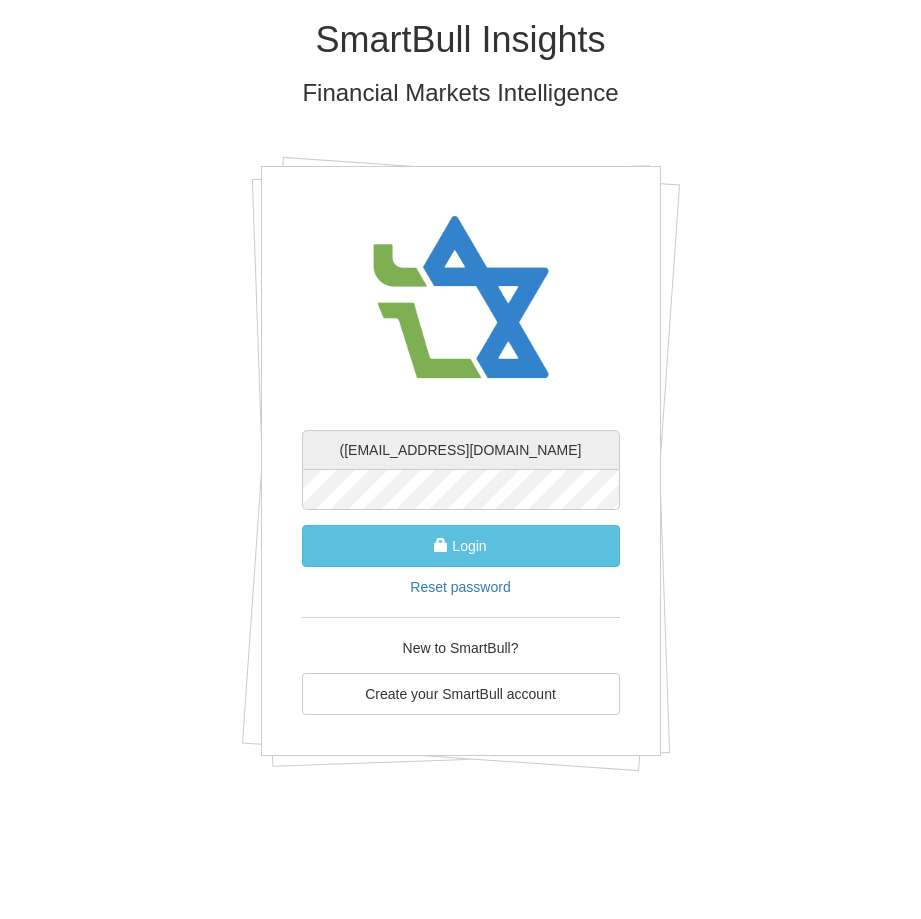 click on "(eliadb@bsi.co.il" at bounding box center [461, 450] 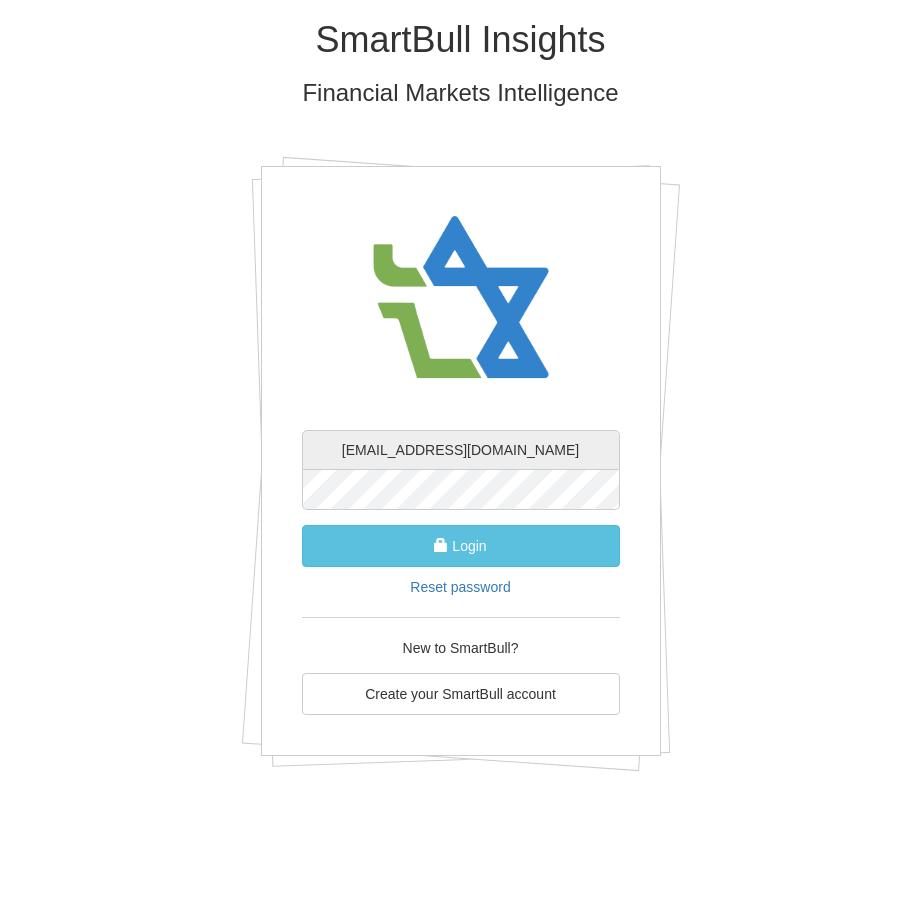 type on "[EMAIL_ADDRESS][DOMAIN_NAME]" 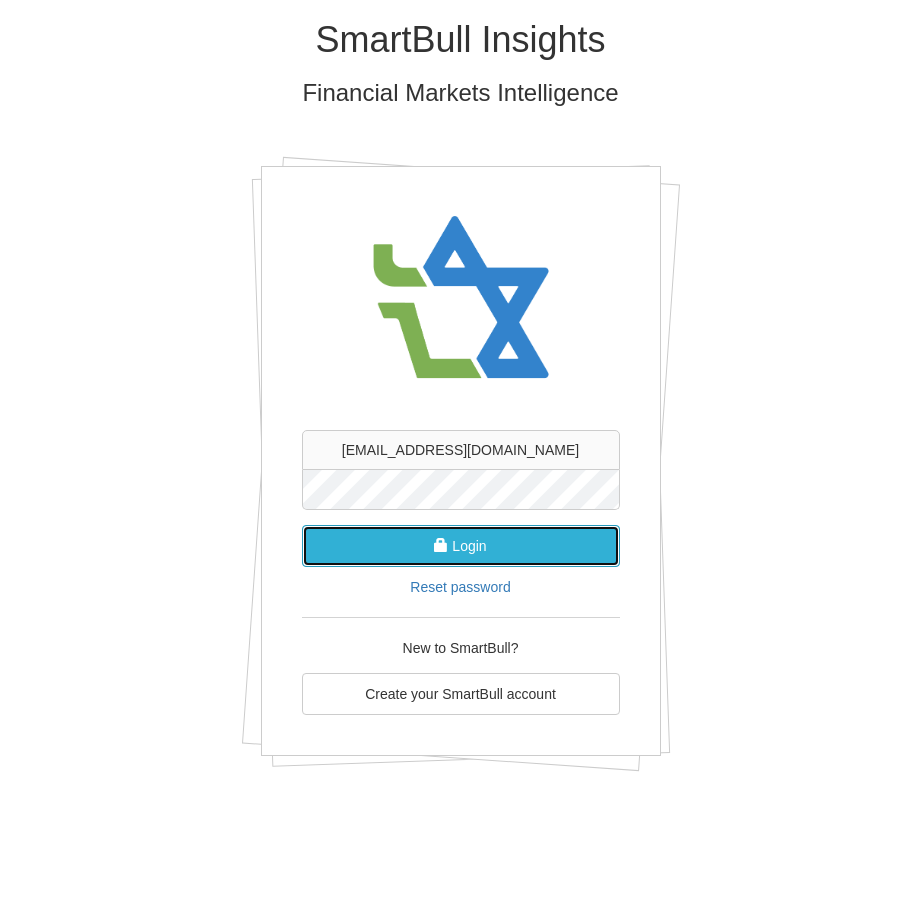 click on "Login" at bounding box center [461, 546] 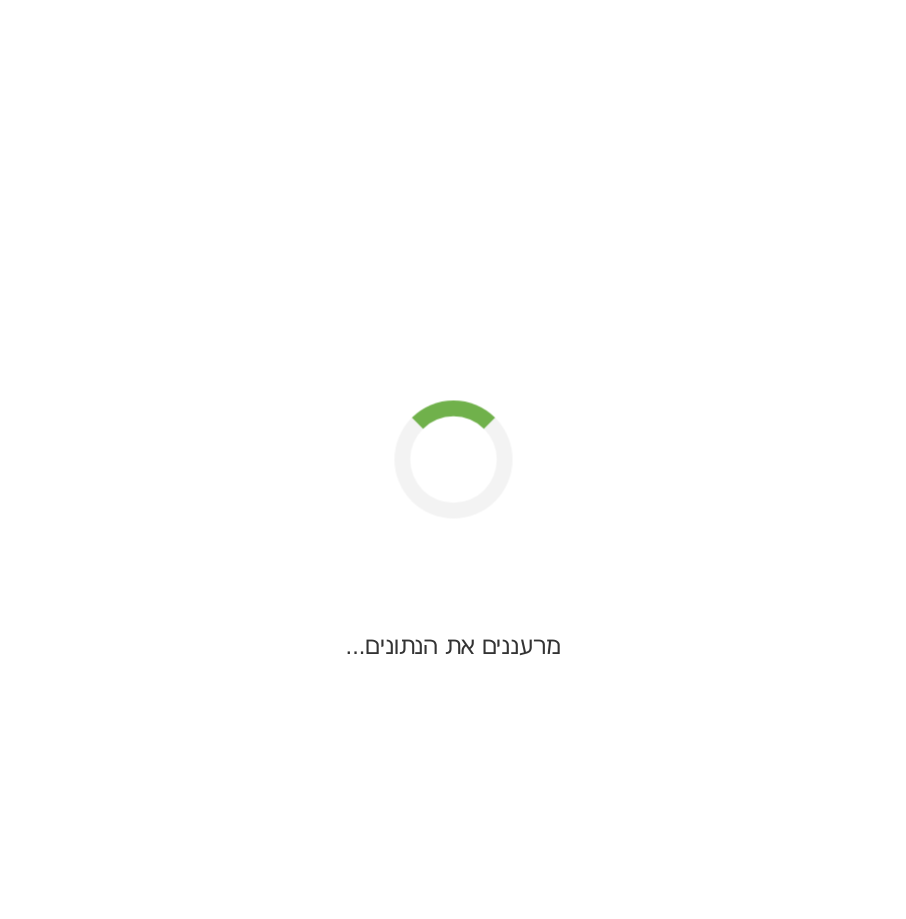 scroll, scrollTop: 0, scrollLeft: 0, axis: both 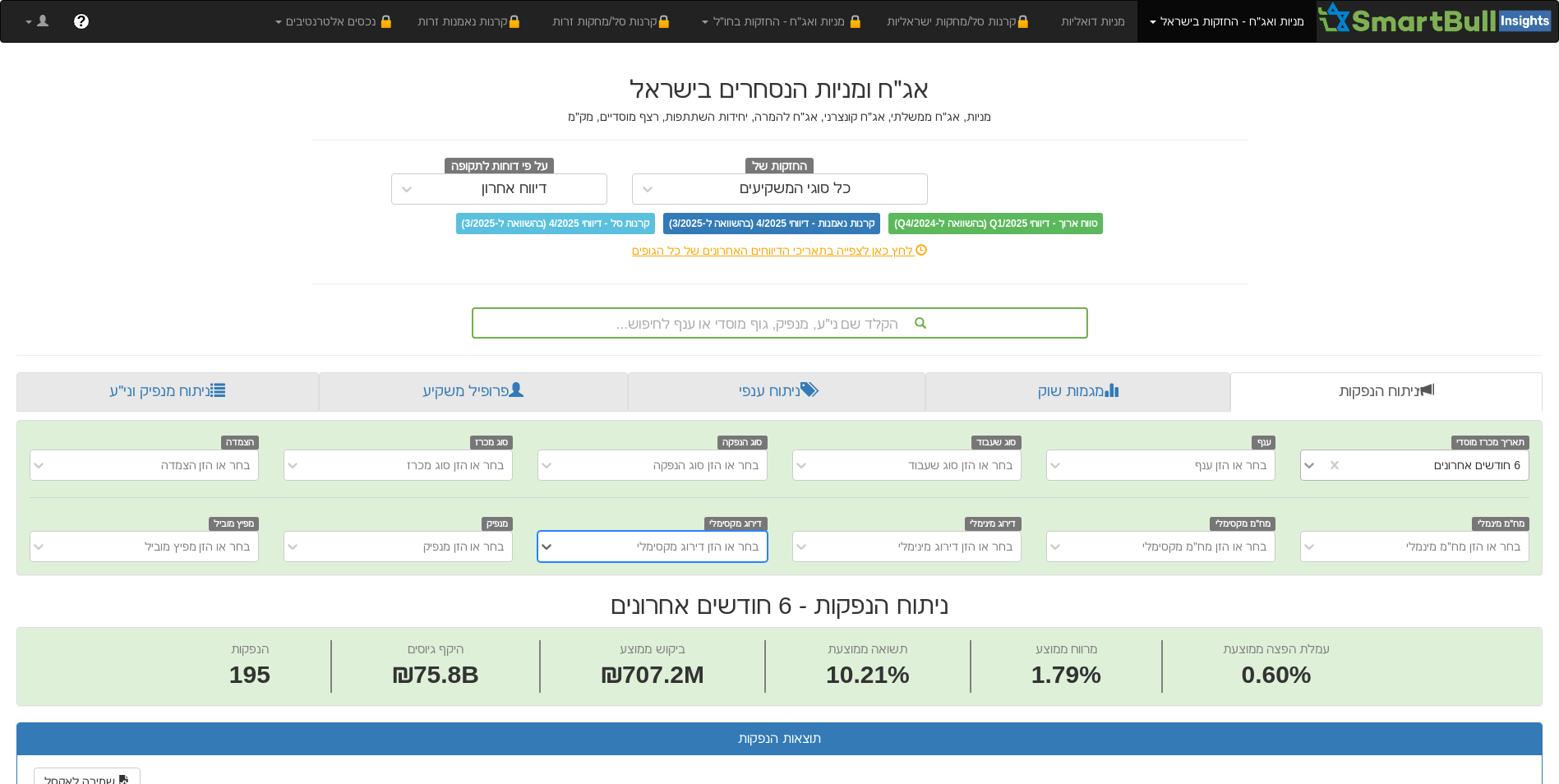click 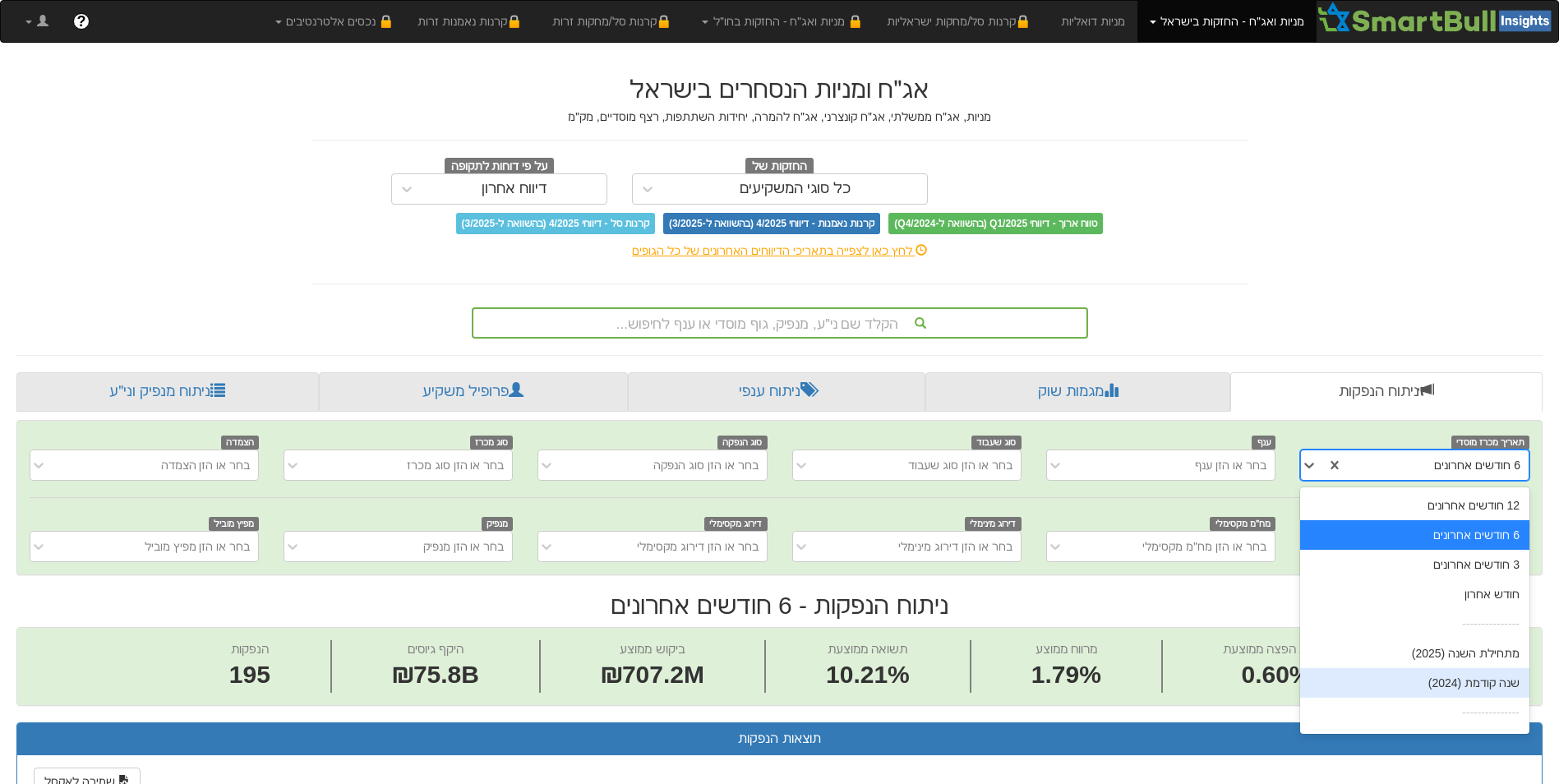 click on "שנה קודמת (2024)" at bounding box center [1414, 683] 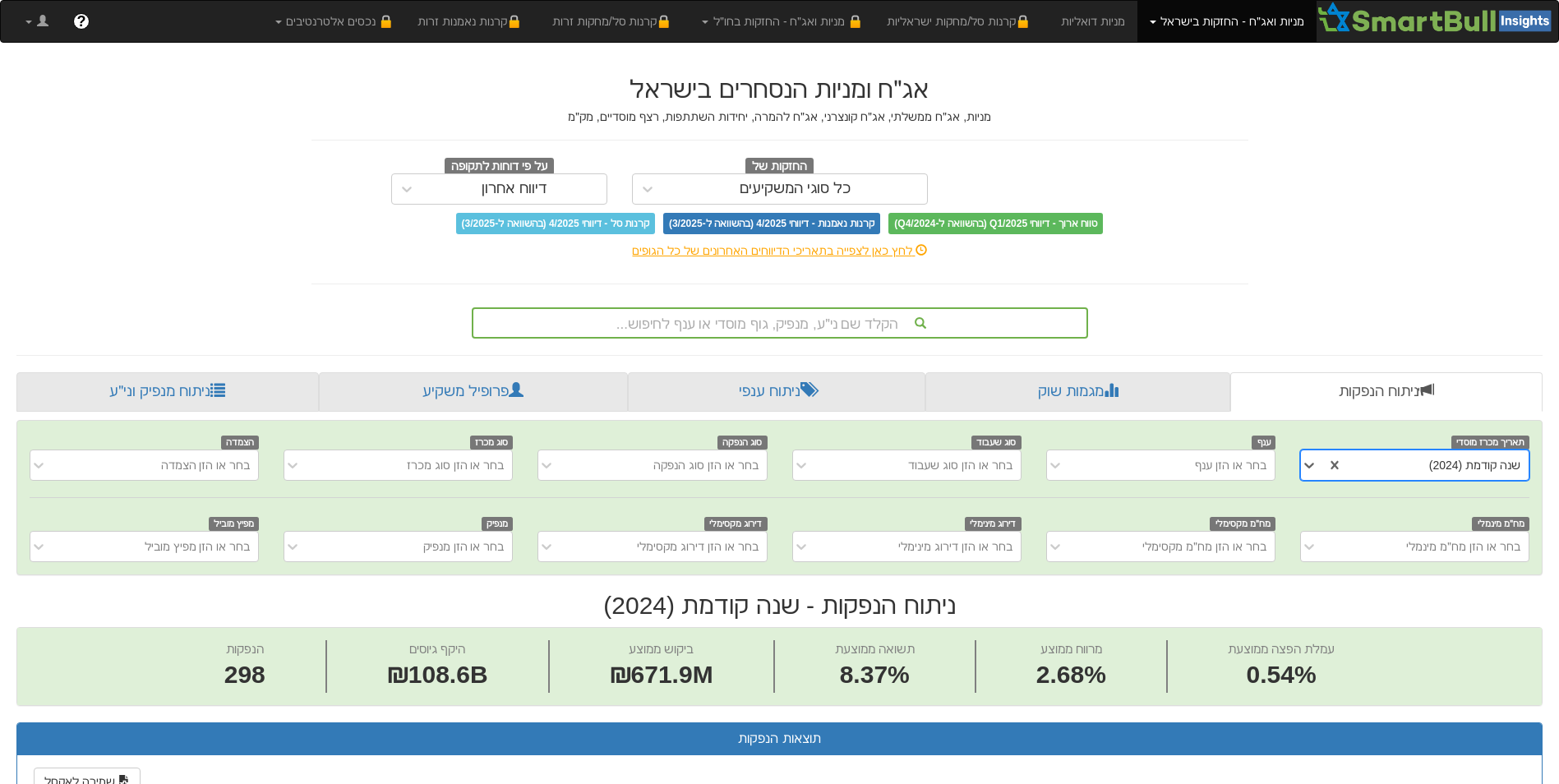 scroll, scrollTop: 0, scrollLeft: -36, axis: horizontal 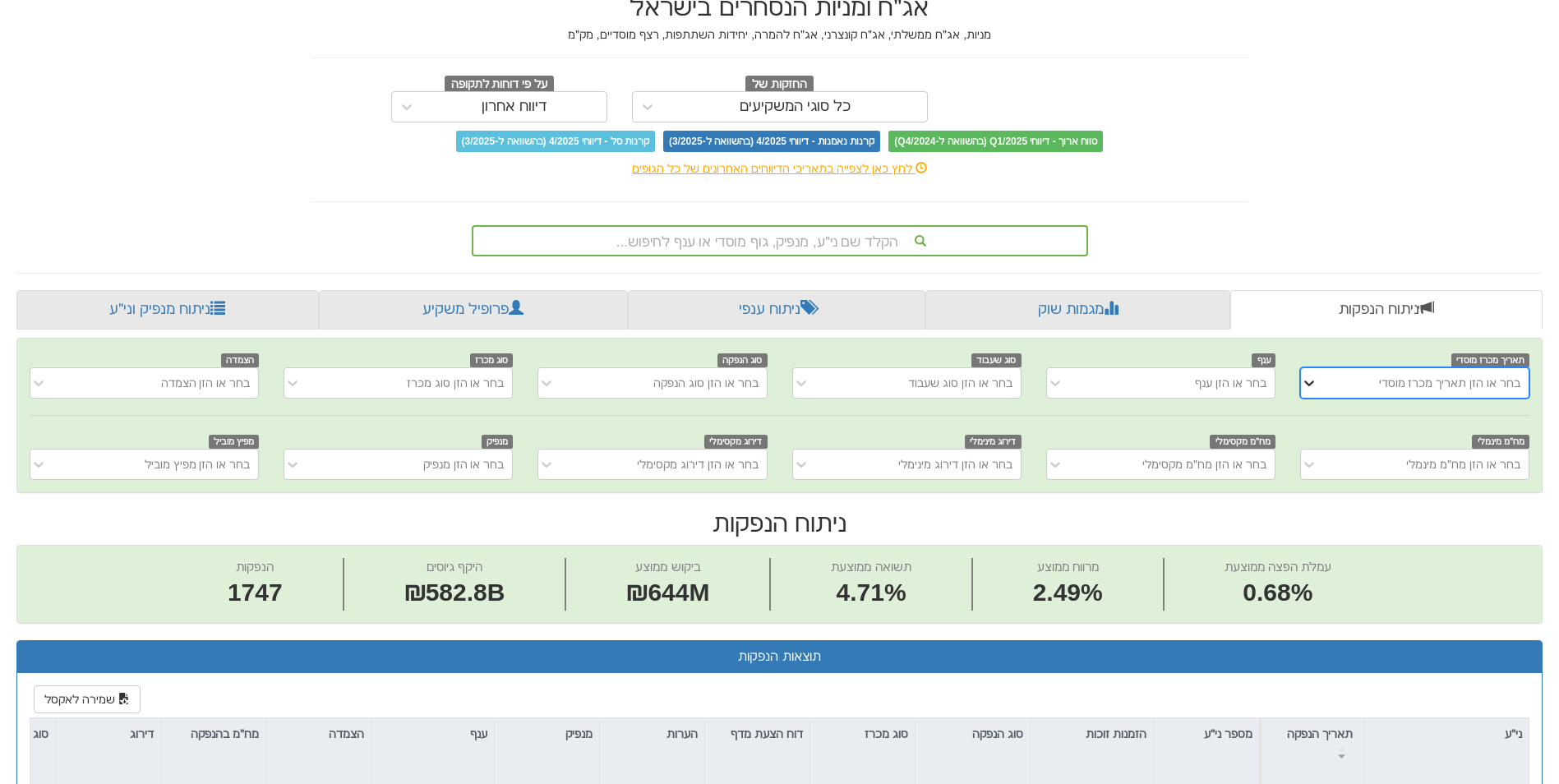 click 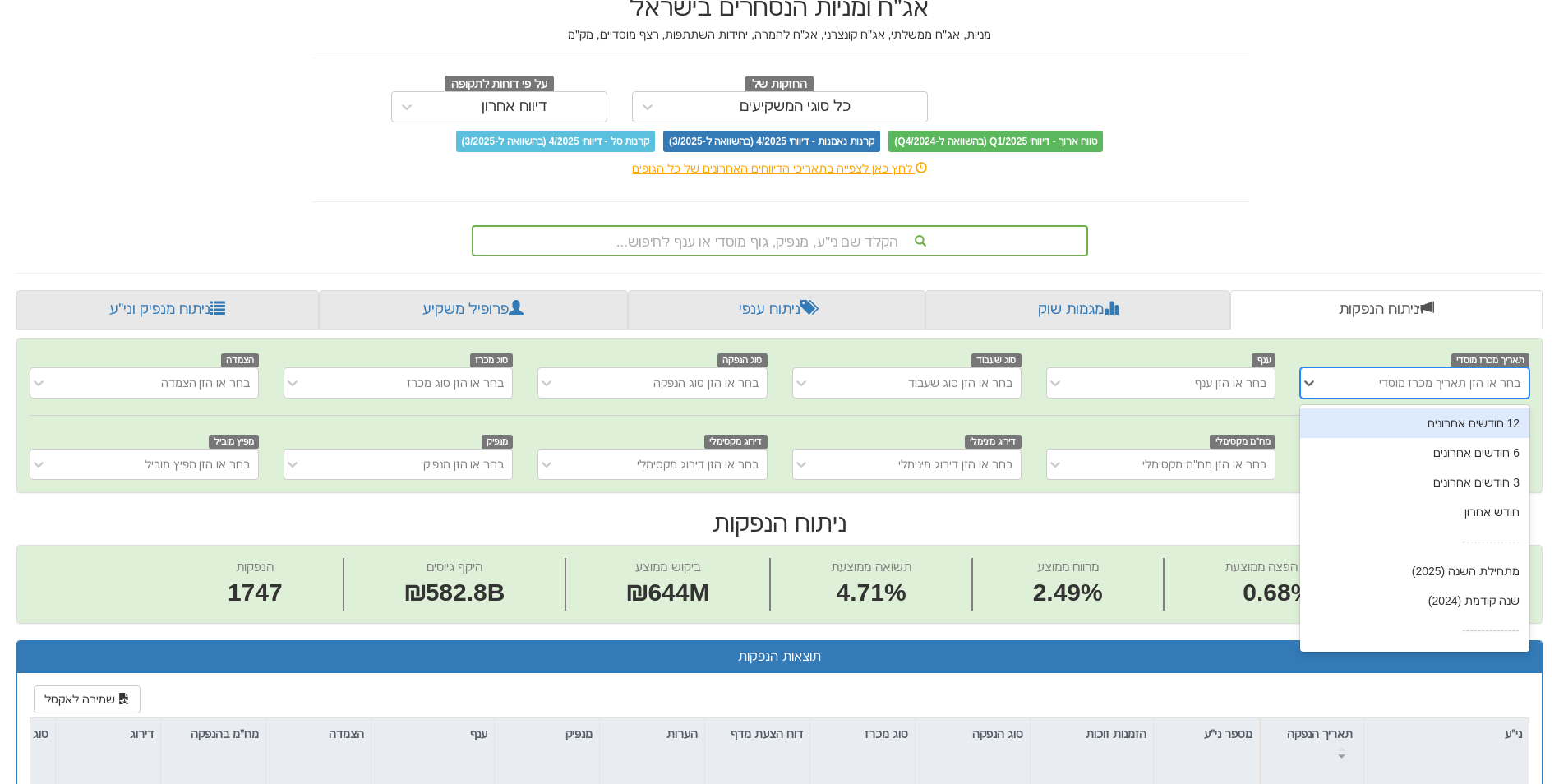 click on "12 חודשים אחרונים" at bounding box center [1414, 423] 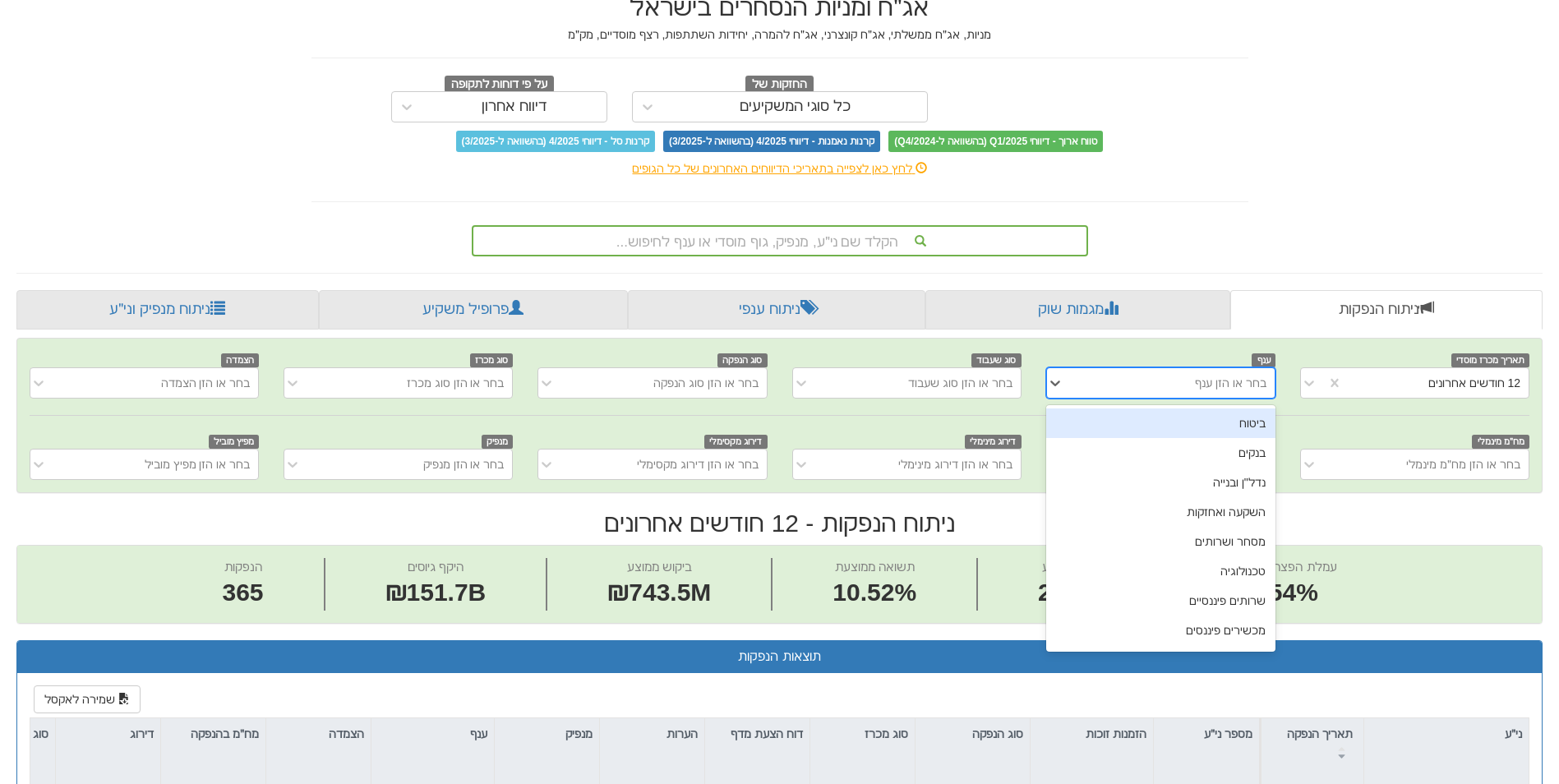 click on "בחר או הזן ענף" at bounding box center [1230, 383] 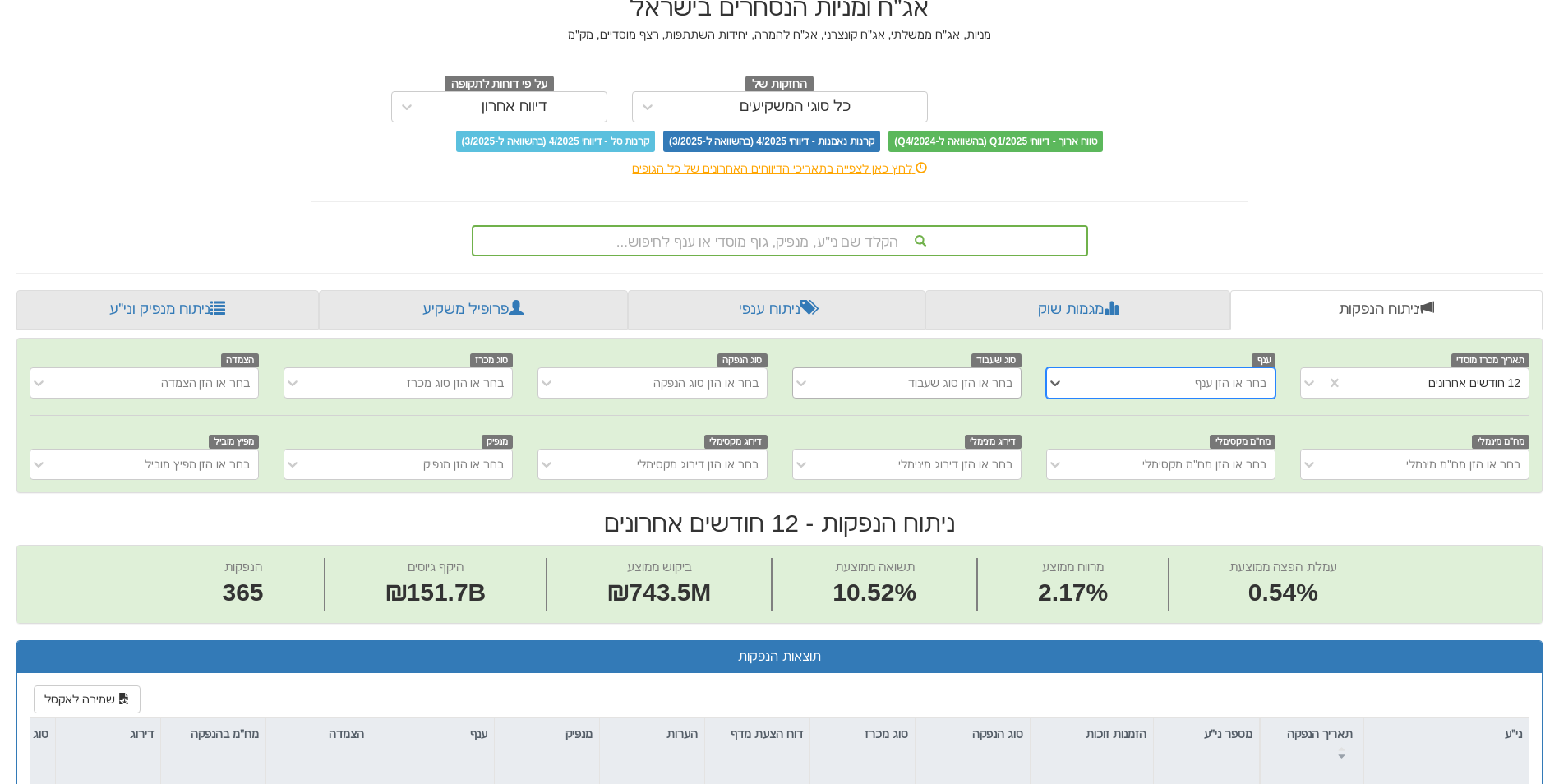 click on "בחר או הזן סוג שעבוד" at bounding box center (960, 383) 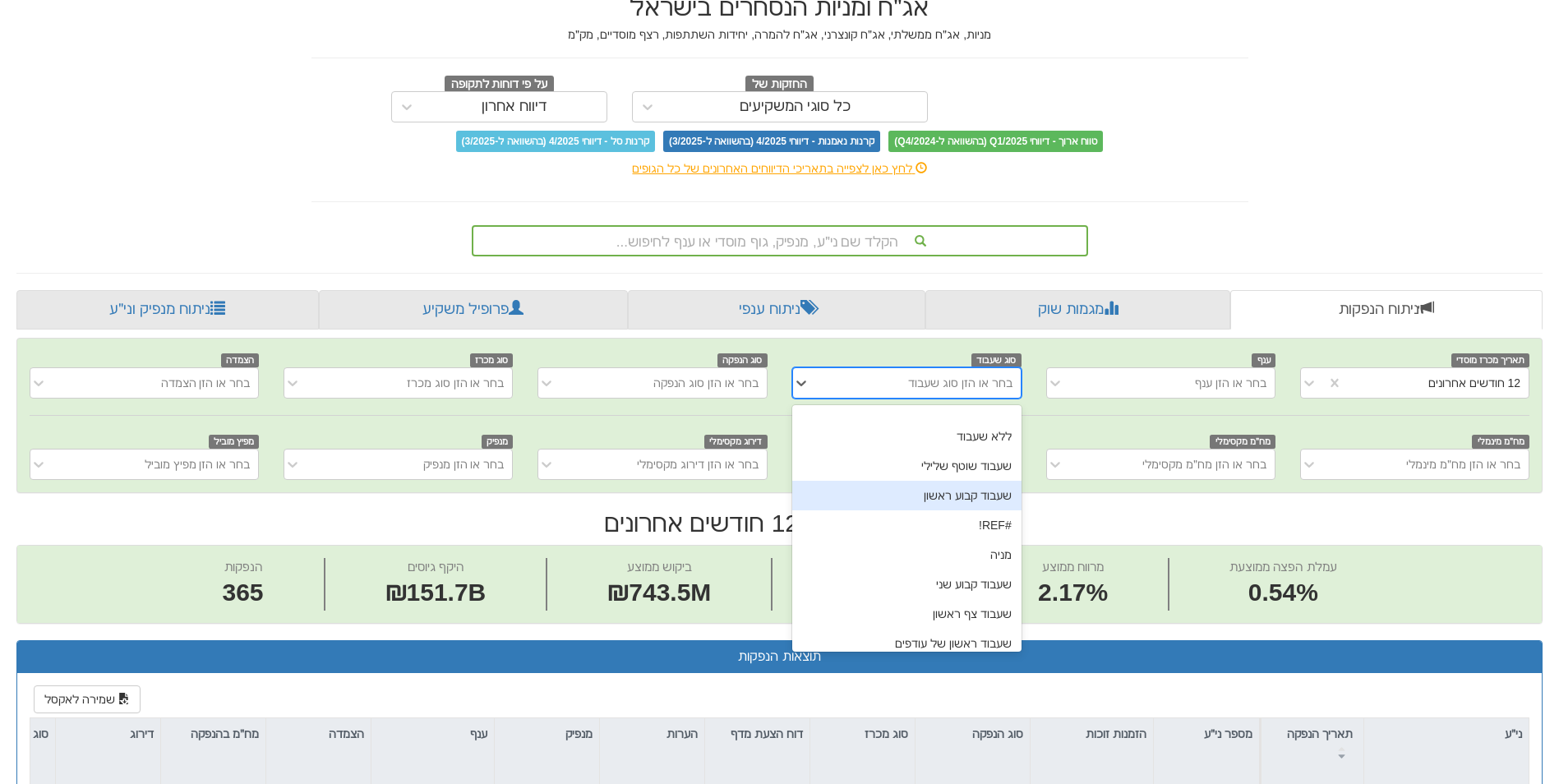 click on "שעבוד קבוע ראשון" at bounding box center (906, 496) 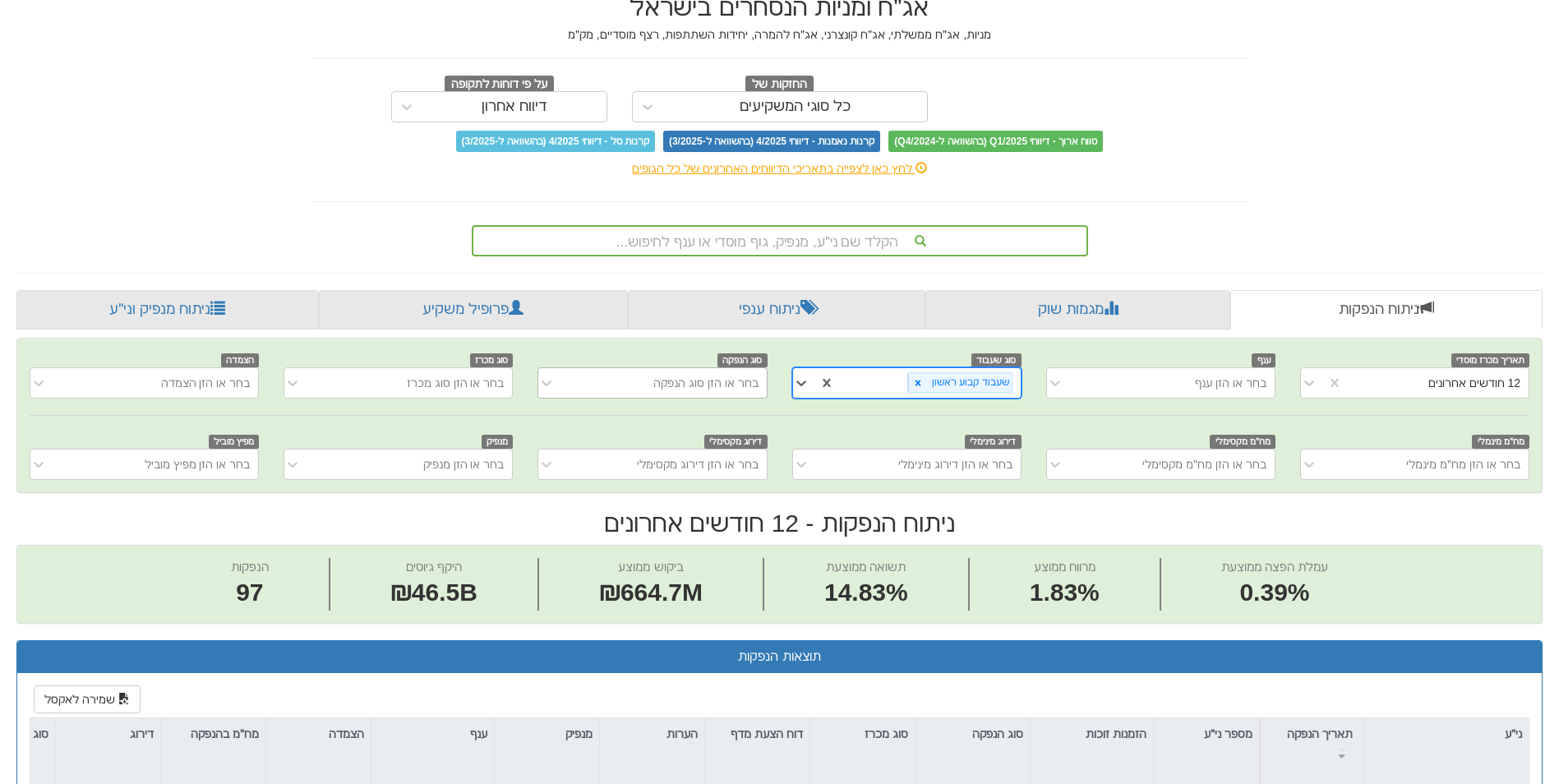scroll, scrollTop: 0, scrollLeft: -21, axis: horizontal 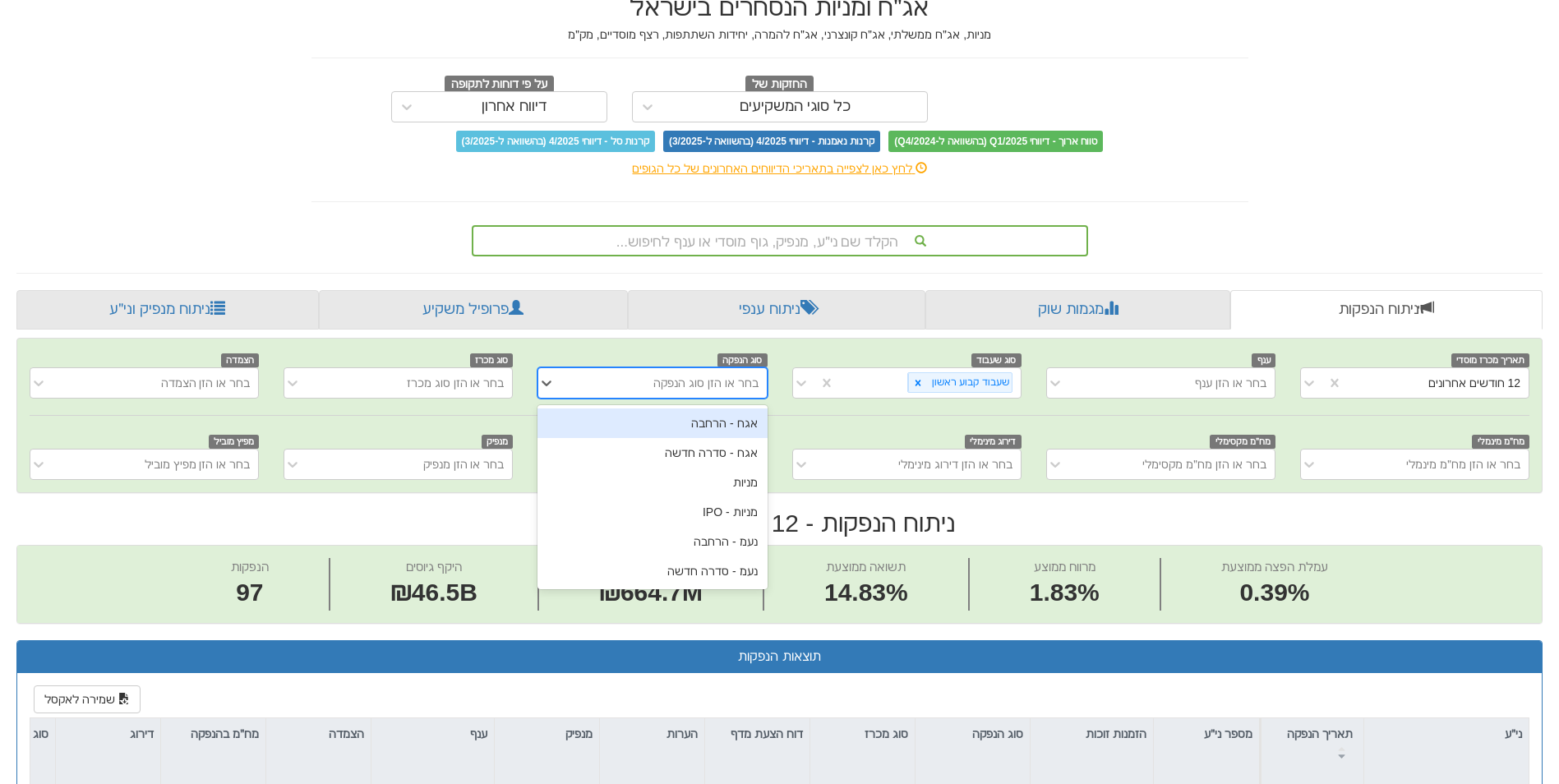 click on "בחר או הזן סוג הנפקה" at bounding box center [706, 383] 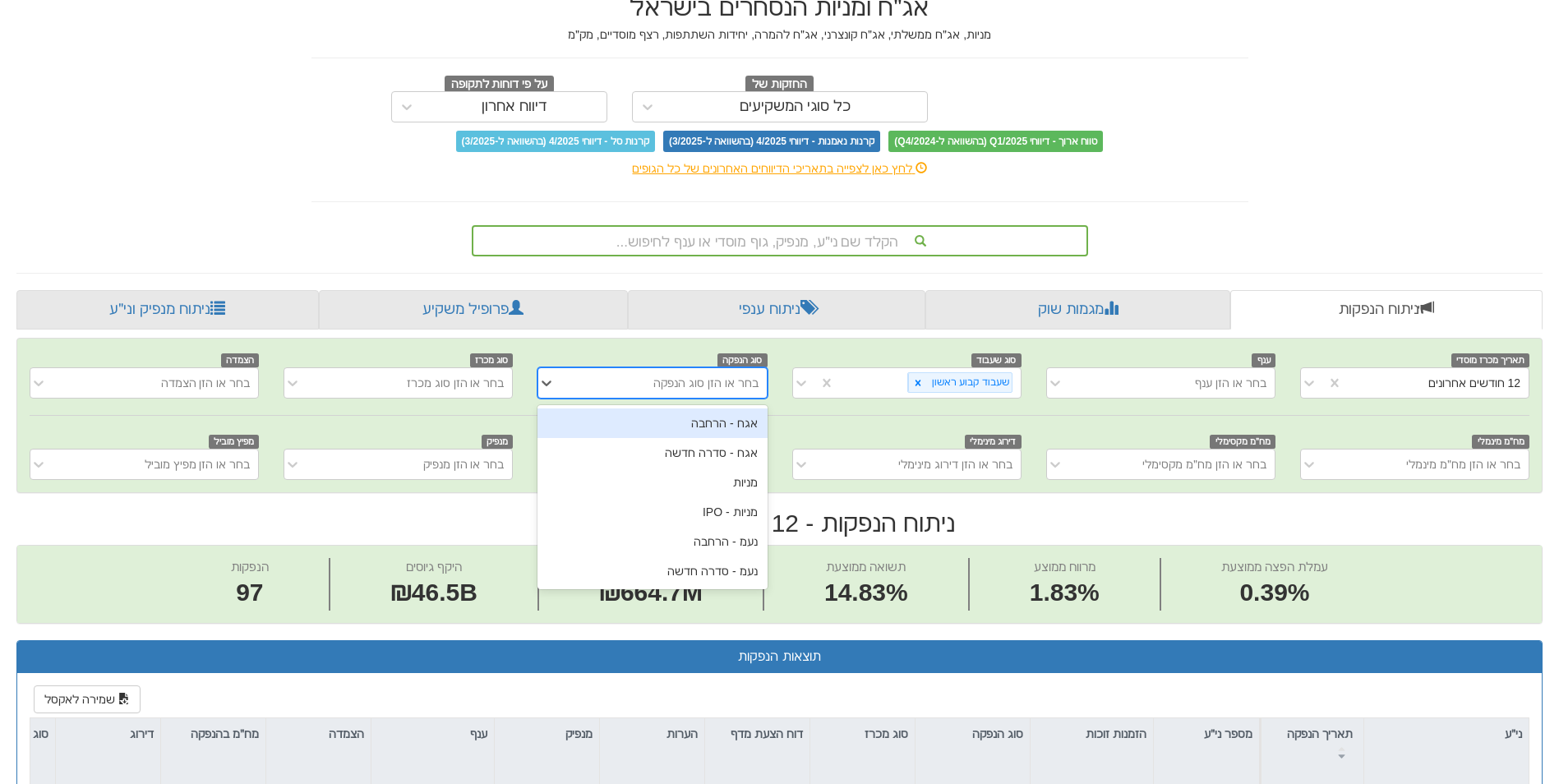 click on "אגח - הרחבה" at bounding box center (652, 423) 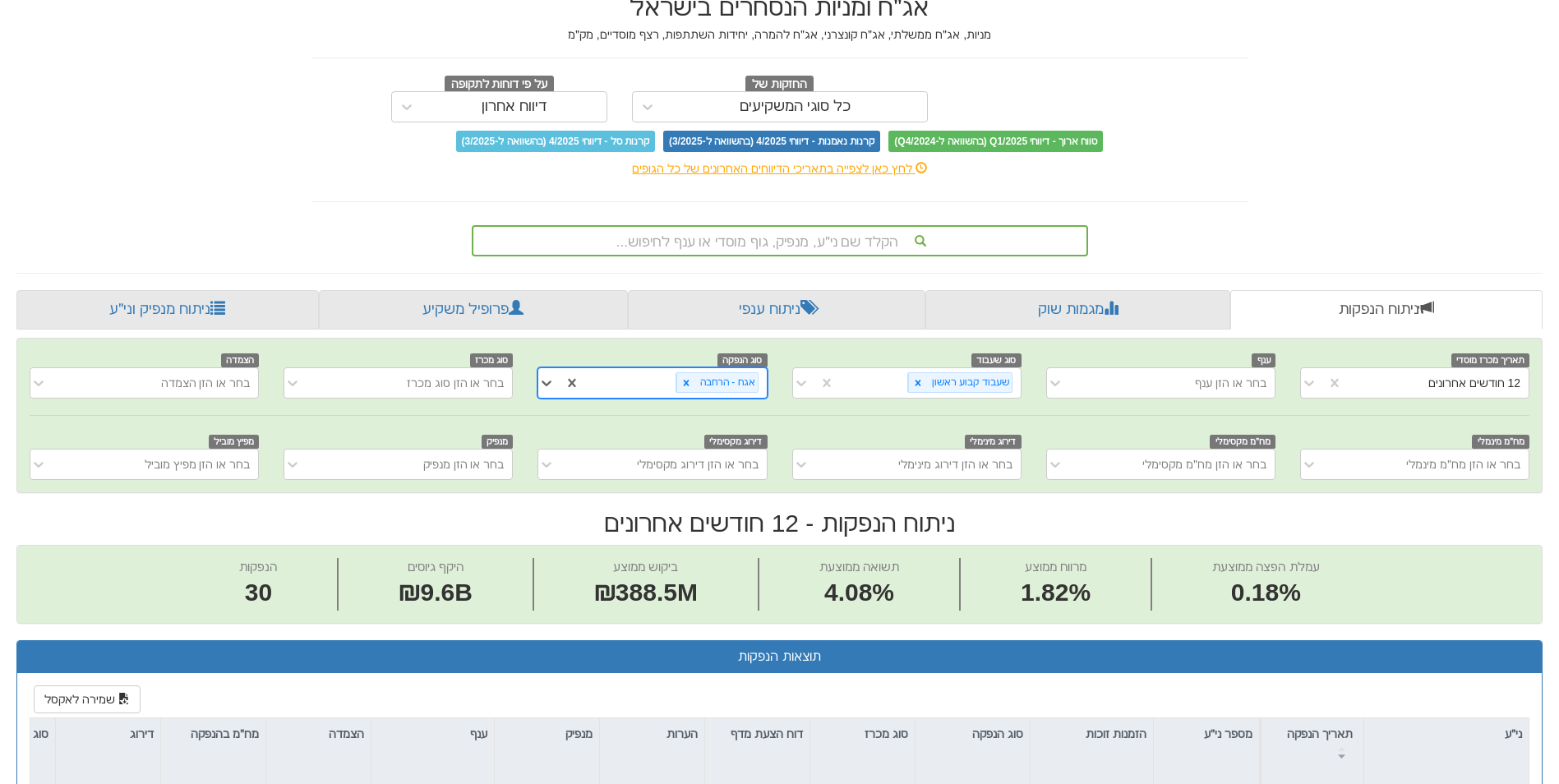 scroll, scrollTop: 0, scrollLeft: 0, axis: both 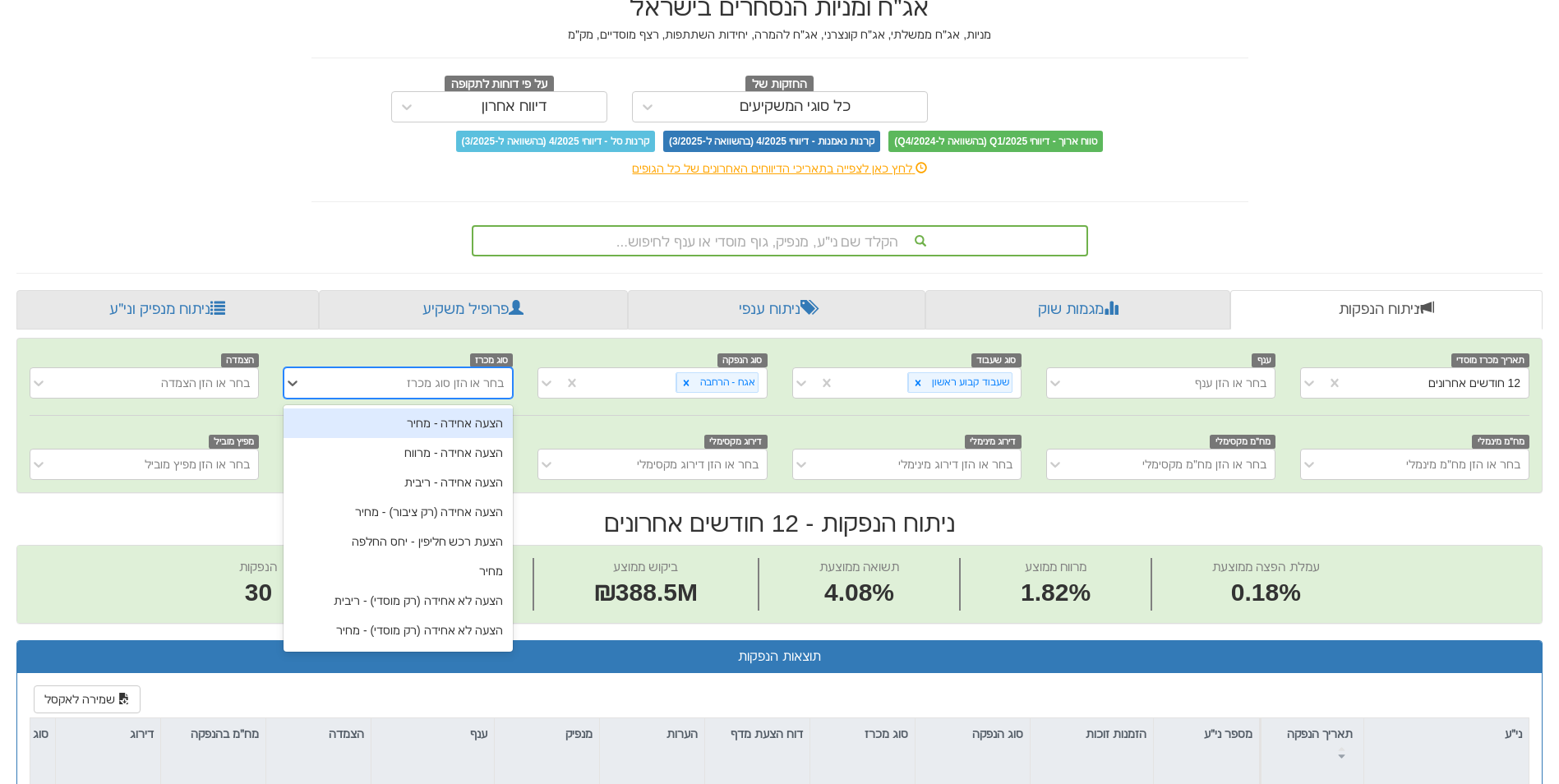 click on "בחר או הזן סוג מכרז" at bounding box center (455, 383) 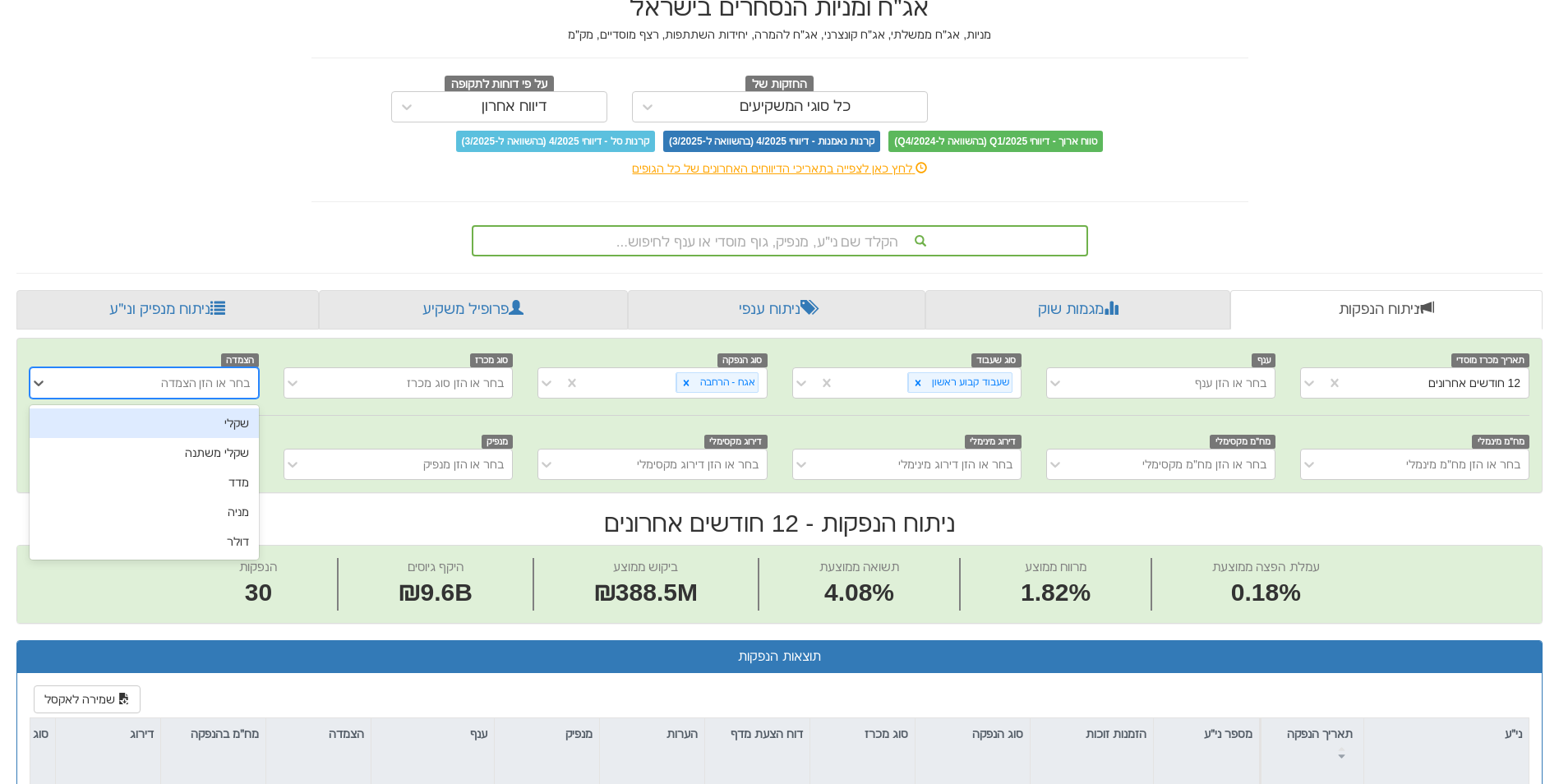 click on "בחר או הזן הצמדה" at bounding box center (205, 383) 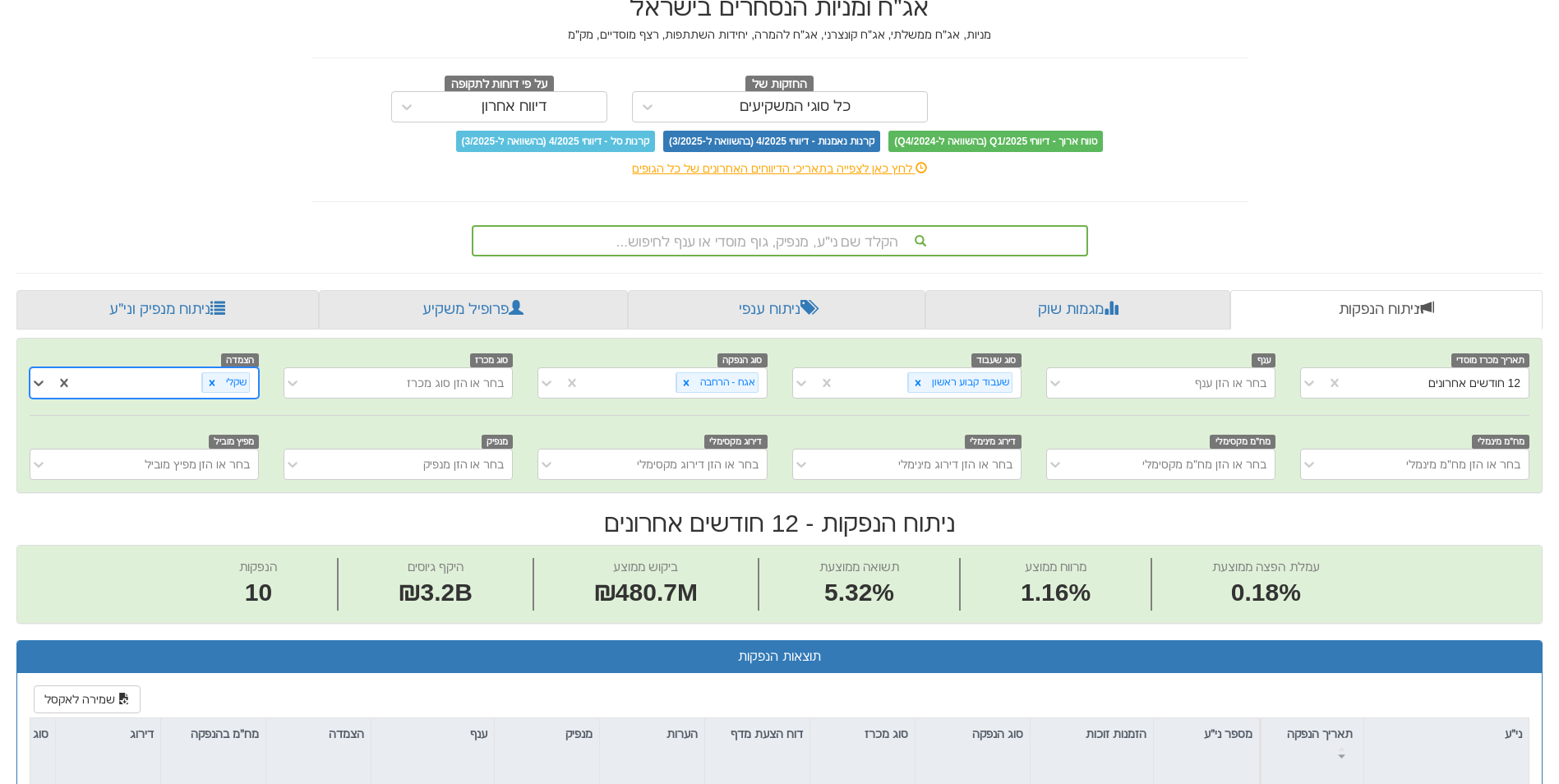 scroll, scrollTop: 0, scrollLeft: 0, axis: both 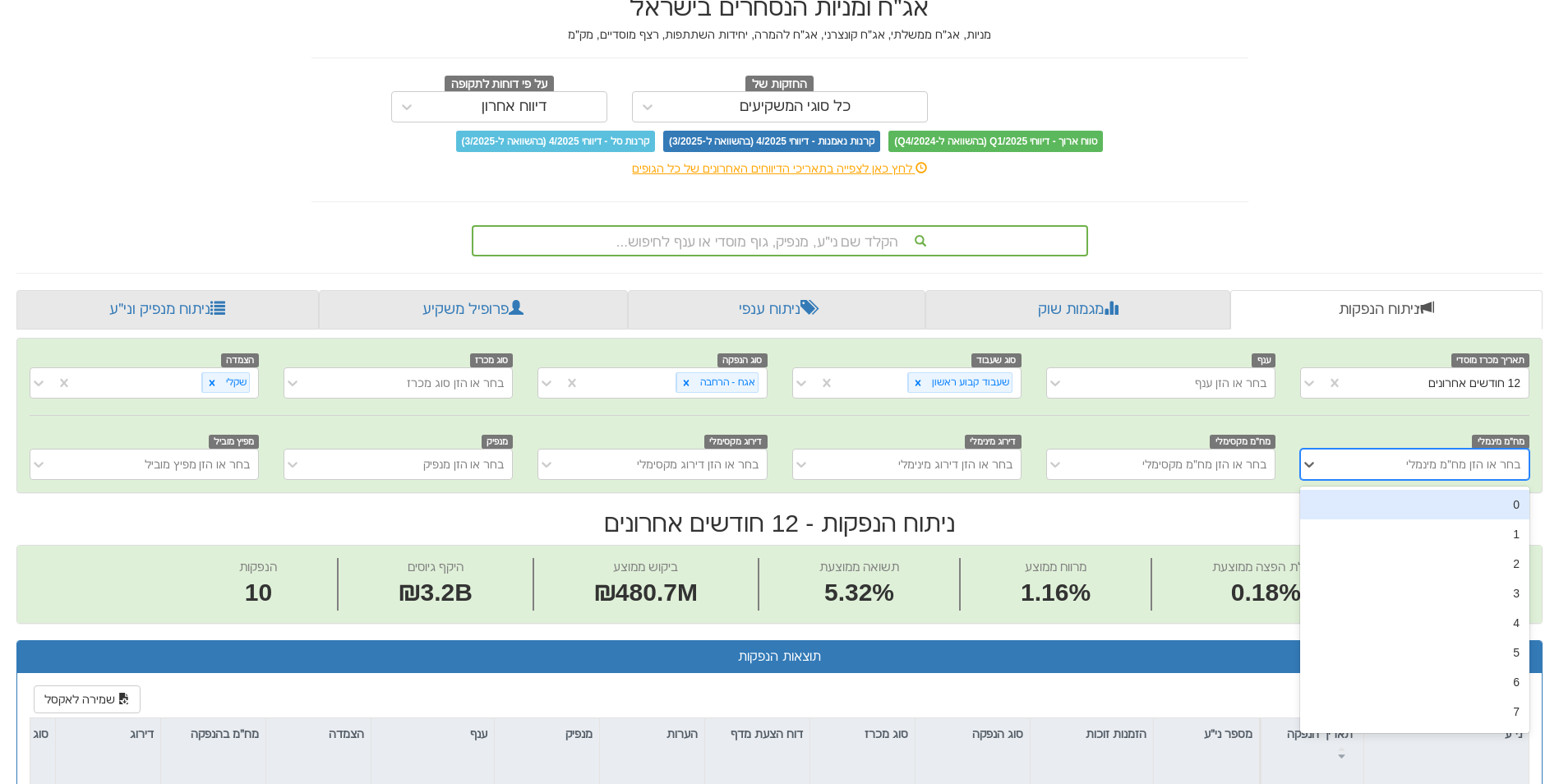 click on "בחר או הזן מח״מ מינמלי" at bounding box center [1428, 464] 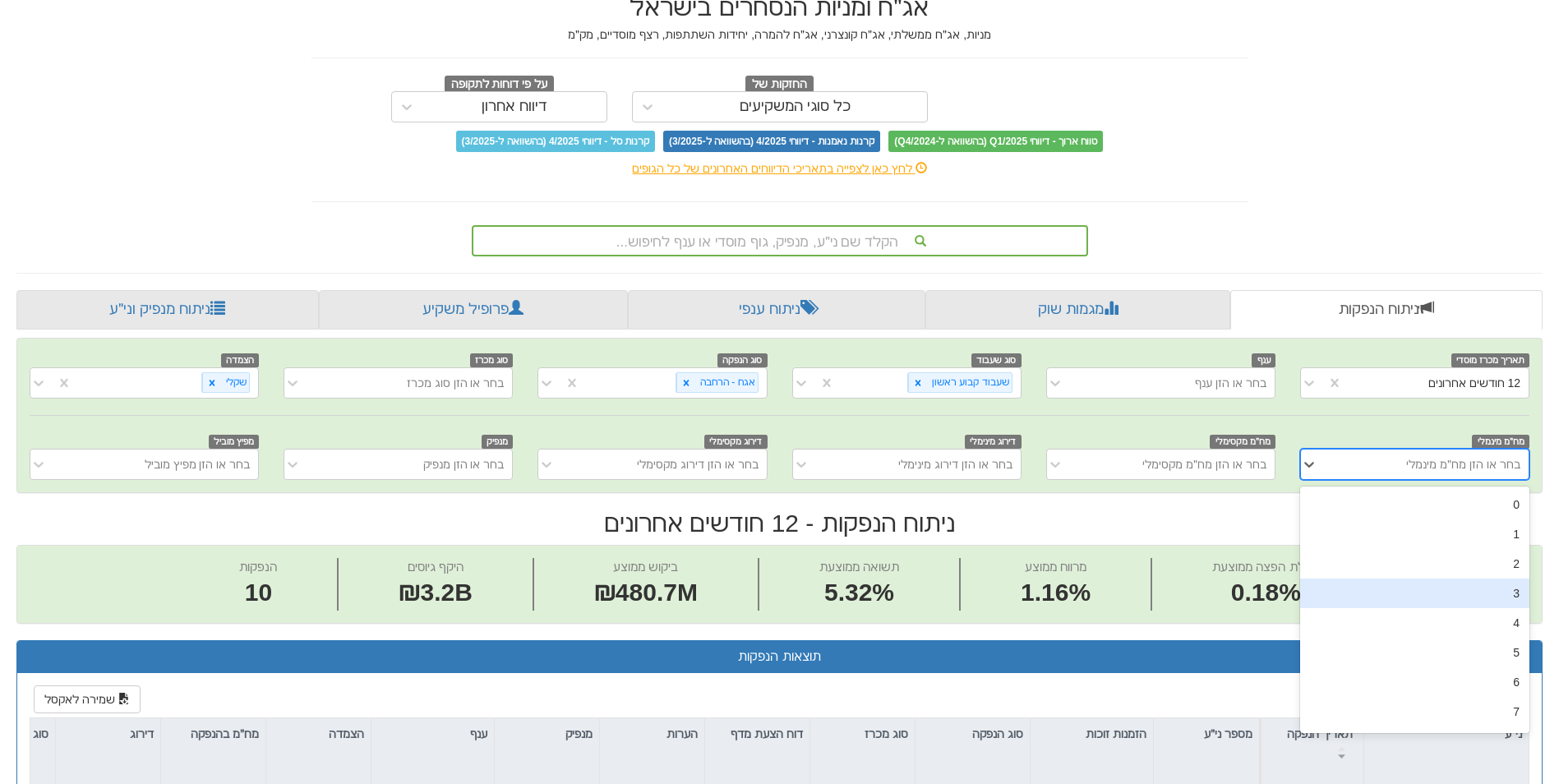 click on "3" at bounding box center [1414, 593] 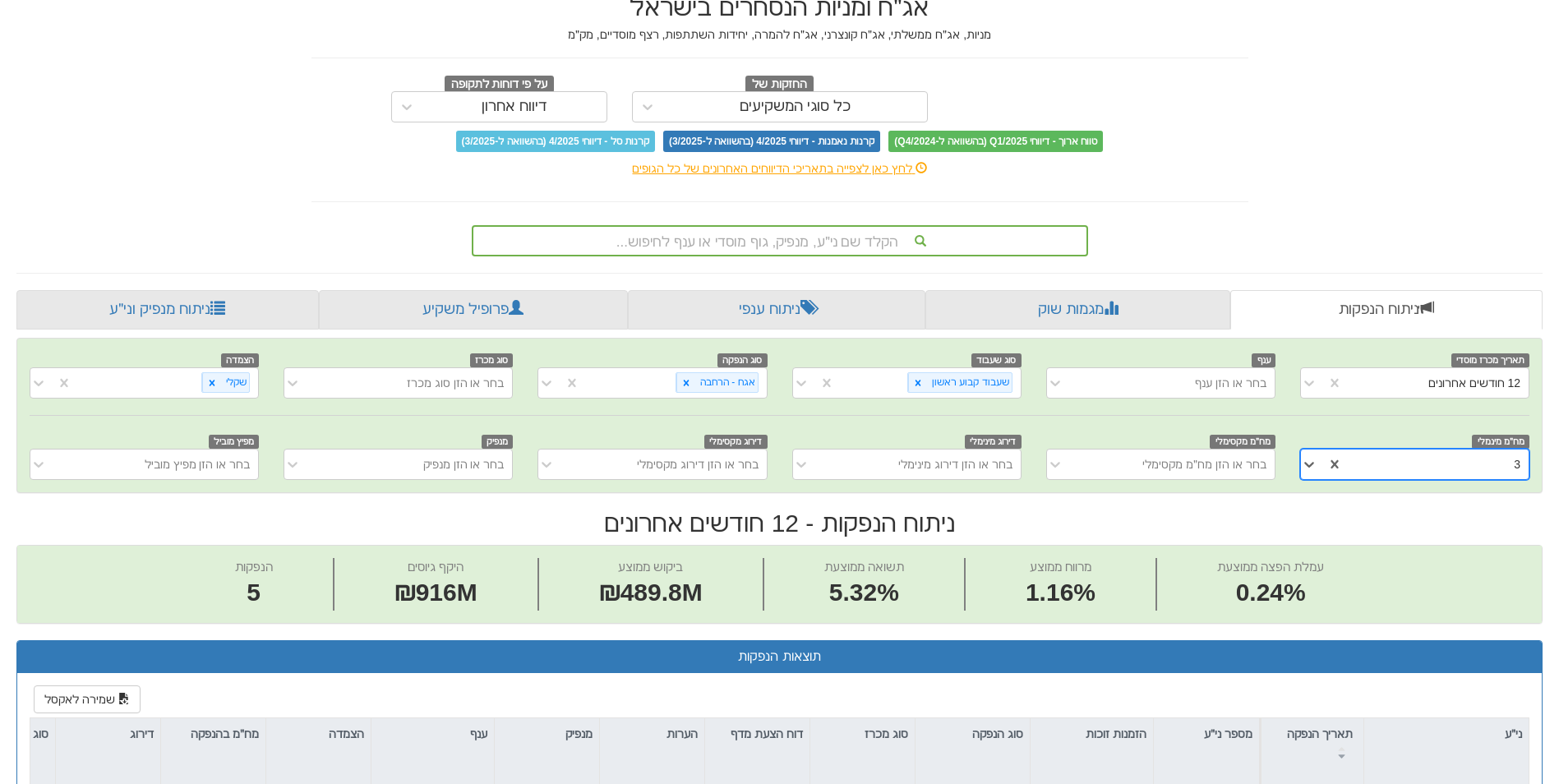 scroll, scrollTop: 0, scrollLeft: -48, axis: horizontal 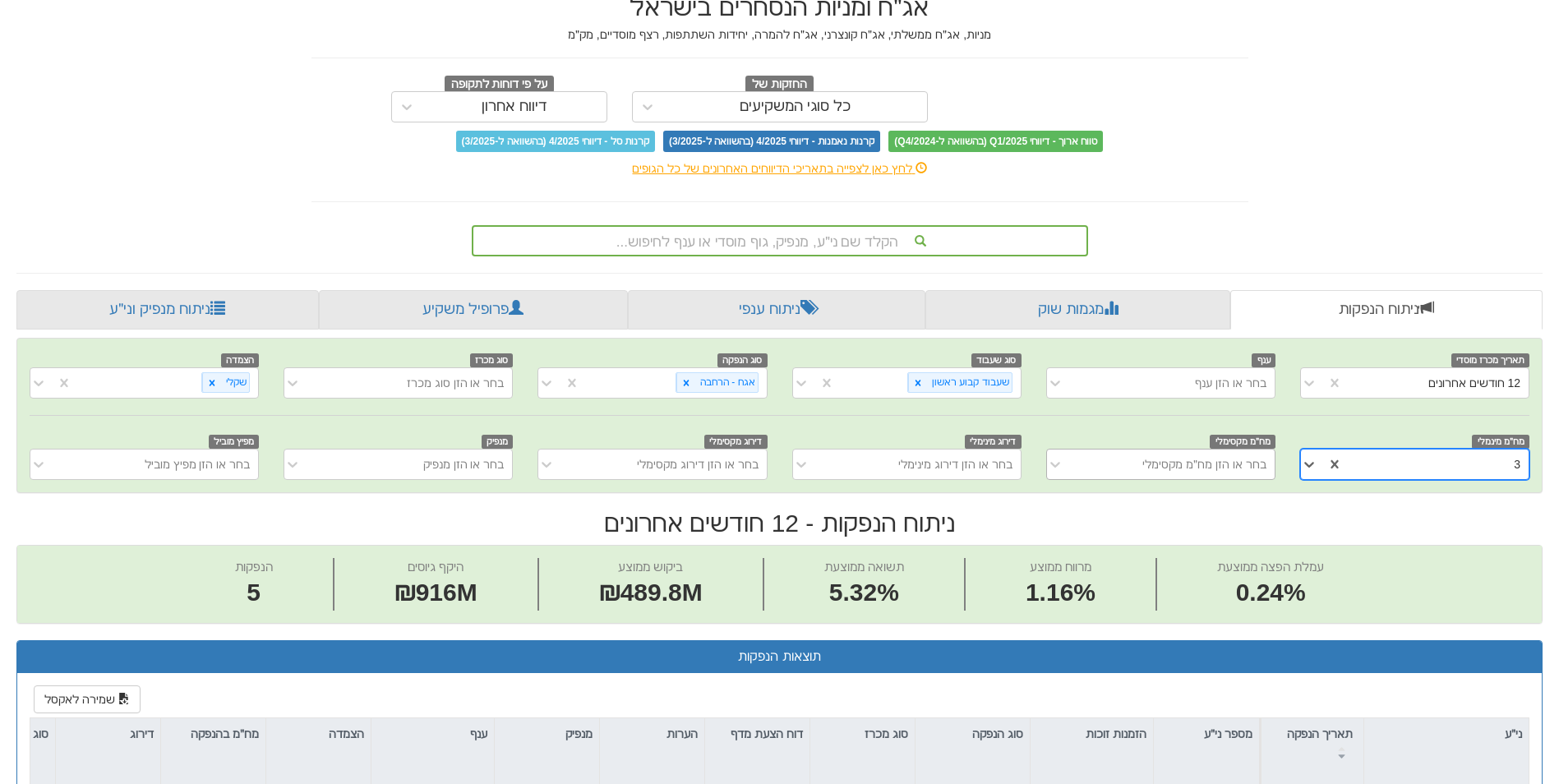 click on "בחר או הזן מח״מ מקסימלי" at bounding box center [1204, 464] 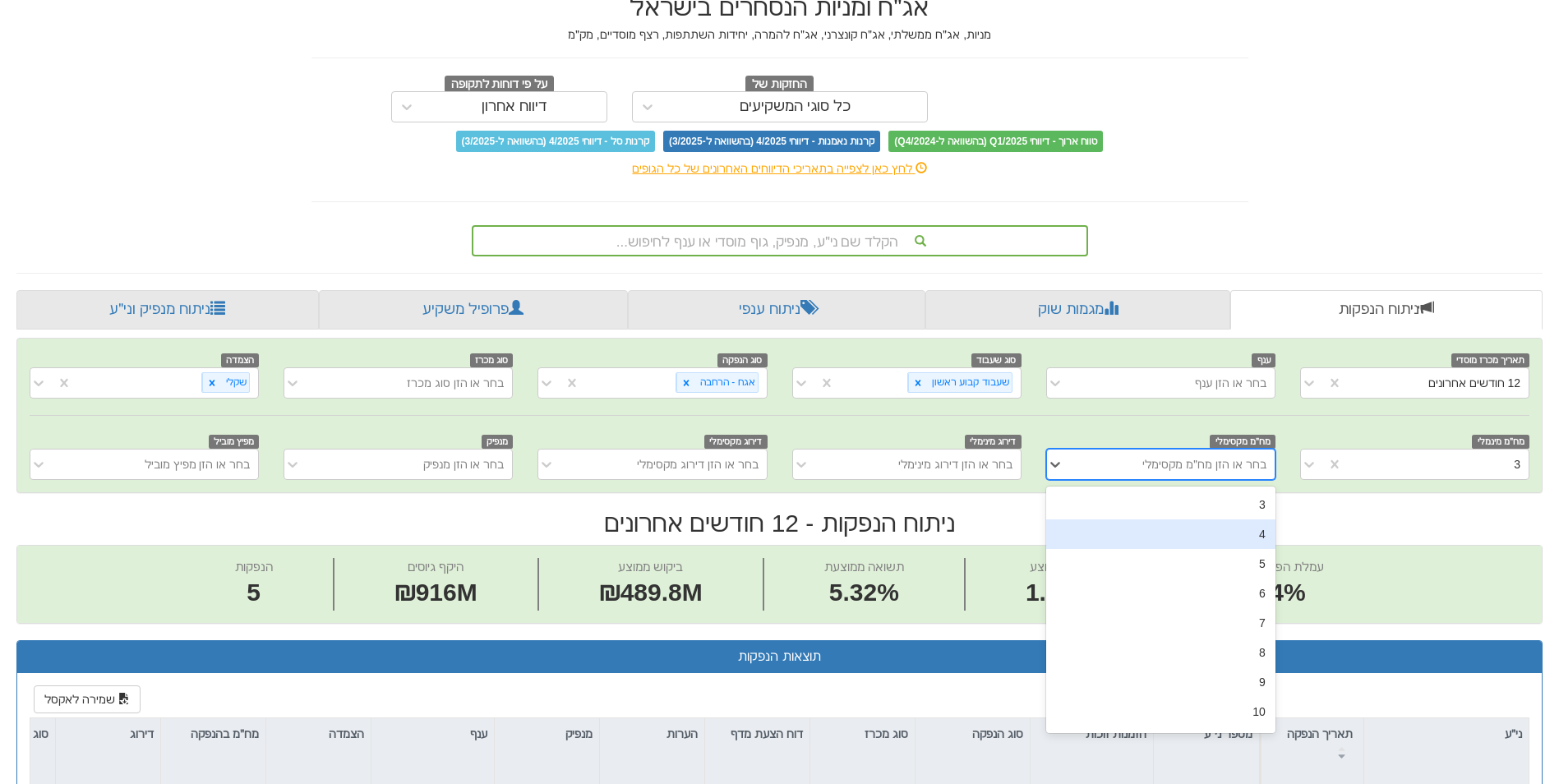 click on "4" at bounding box center (1160, 534) 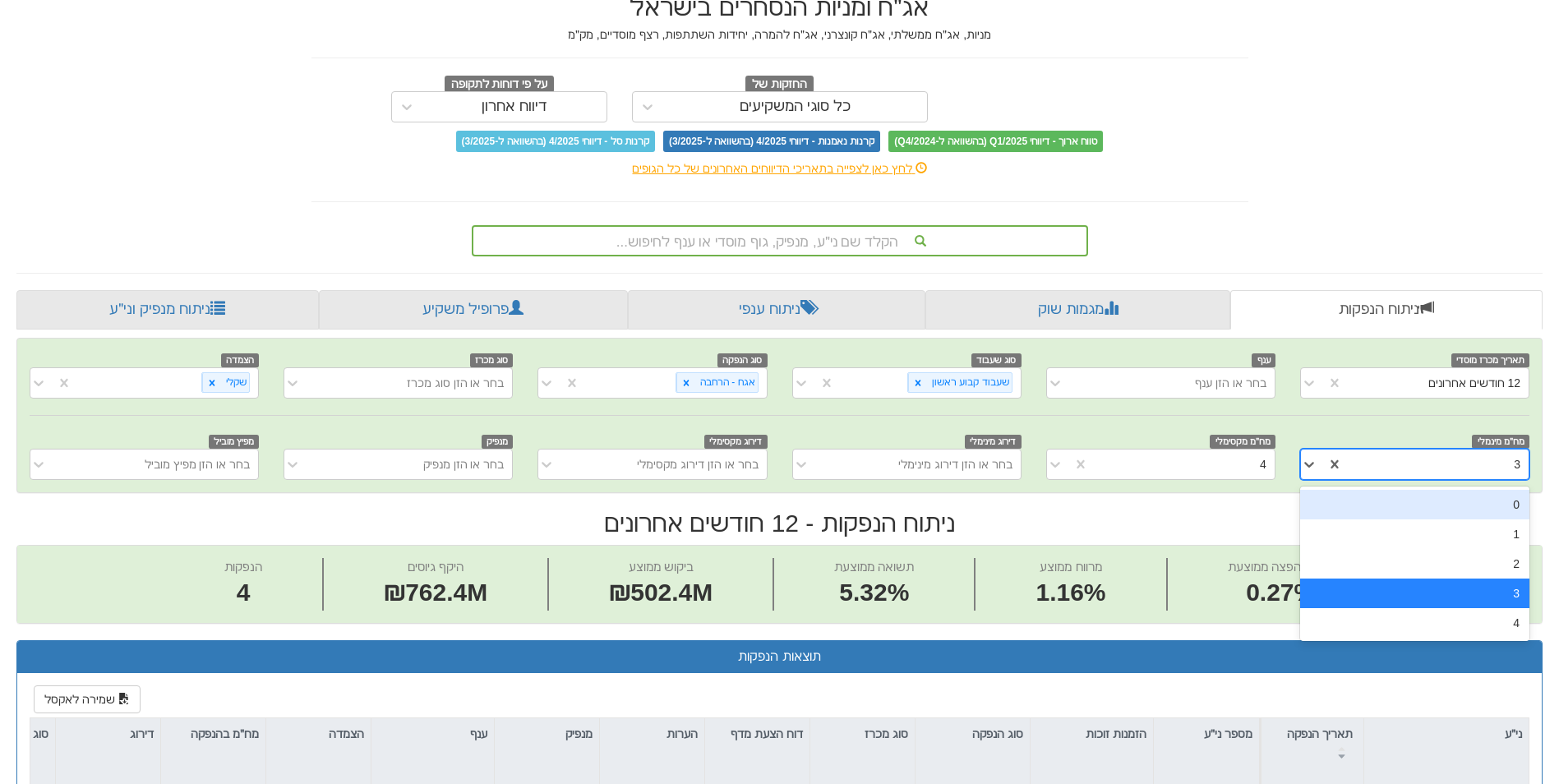 click on "3" at bounding box center [1436, 464] 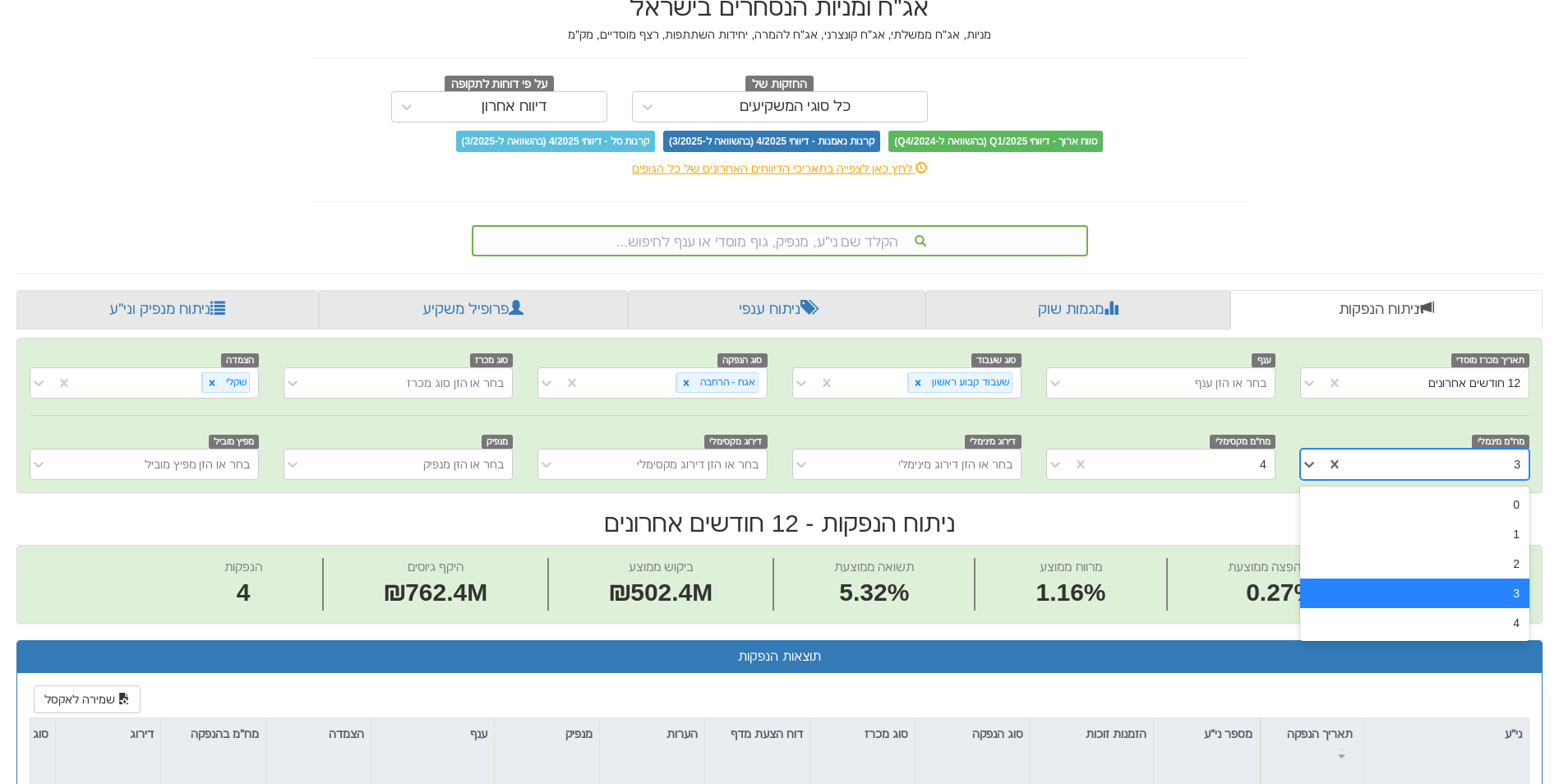 click on "3" at bounding box center (1414, 593) 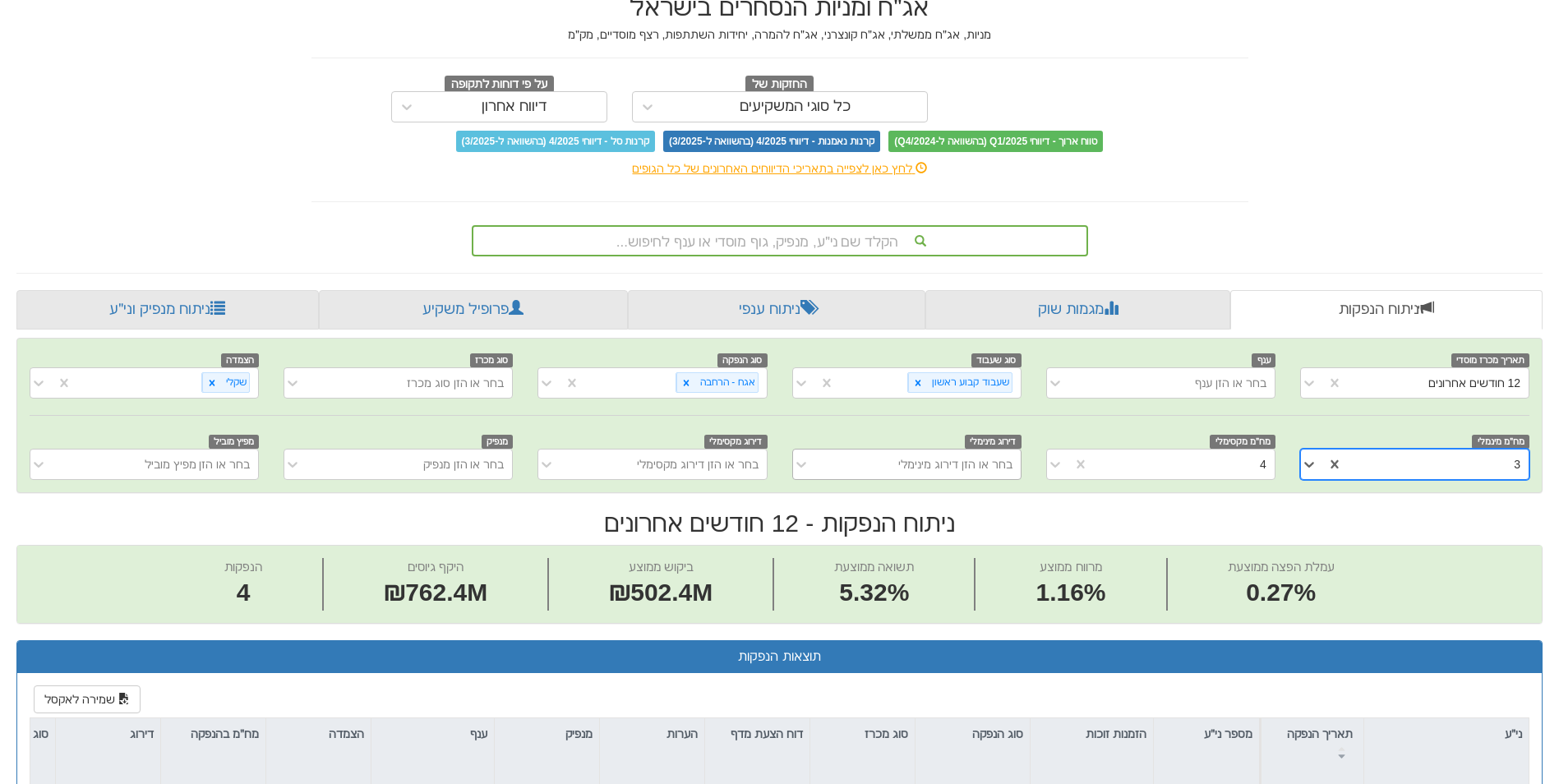 click on "בחר או הזן דירוג מינימלי" at bounding box center (920, 464) 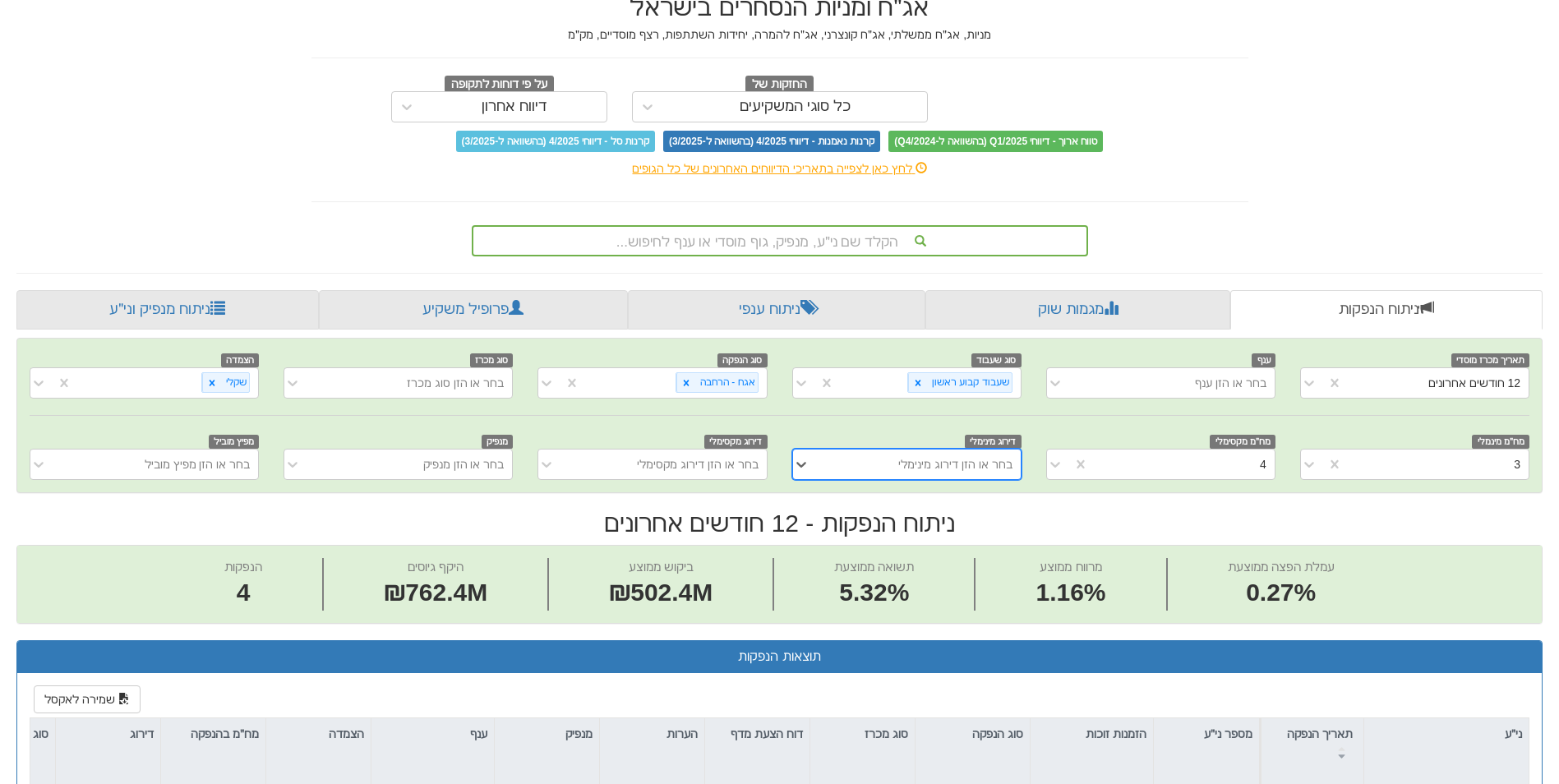 click on "בחר או הזן דירוג מינימלי" at bounding box center (920, 464) 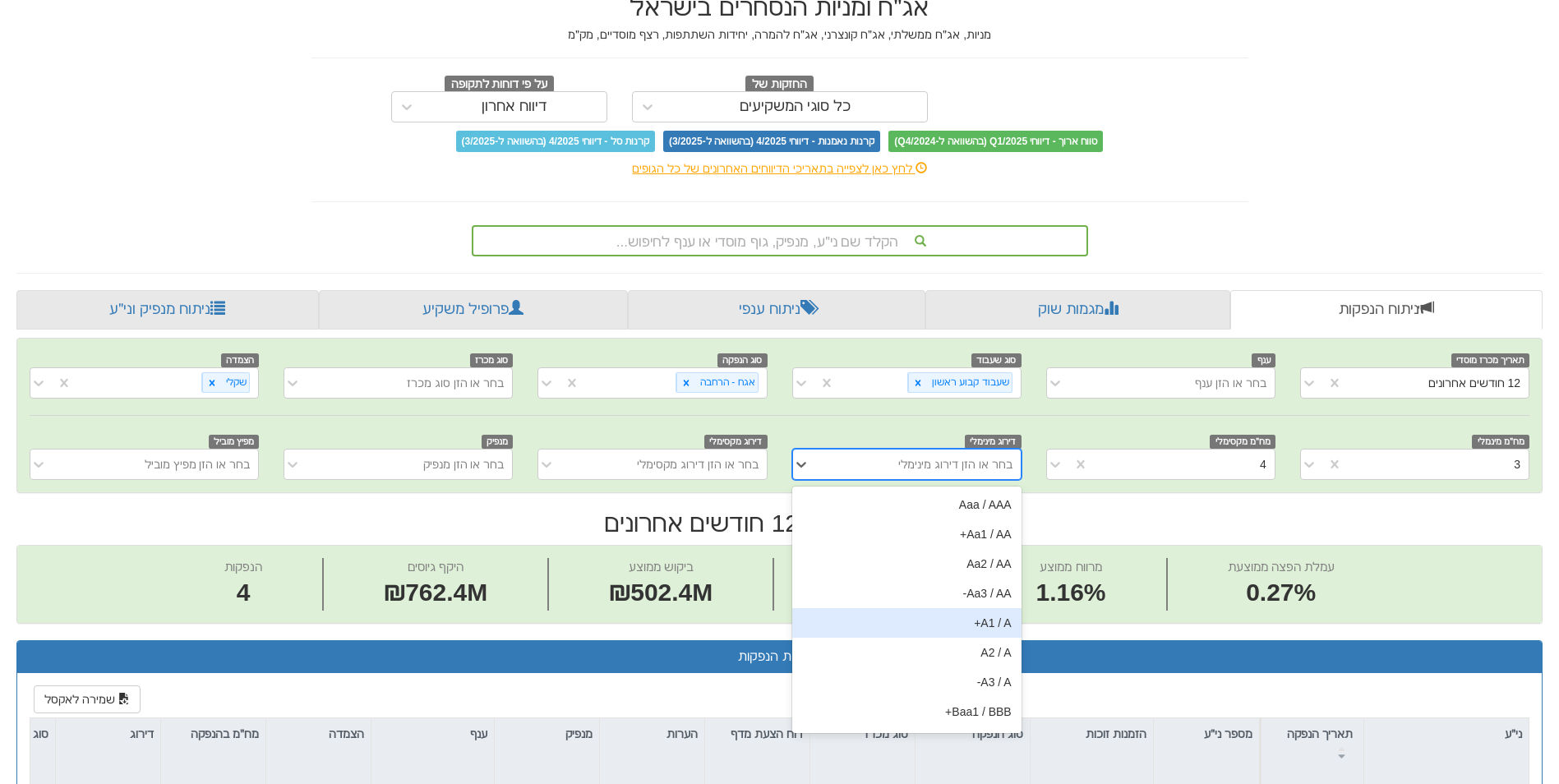 click on "A1 / A+" at bounding box center [906, 623] 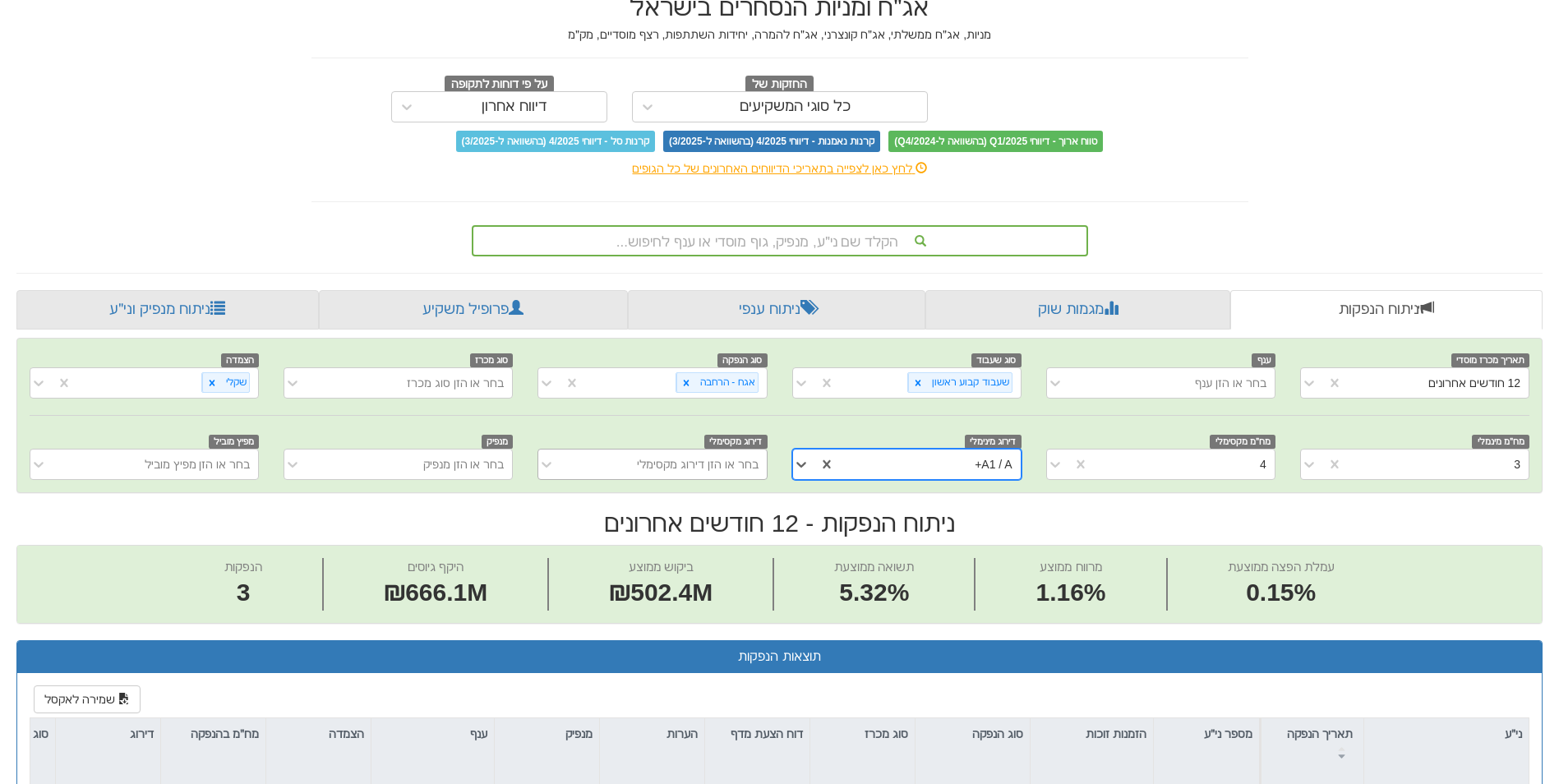 click on "בחר או הזן דירוג מקסימלי" at bounding box center (698, 464) 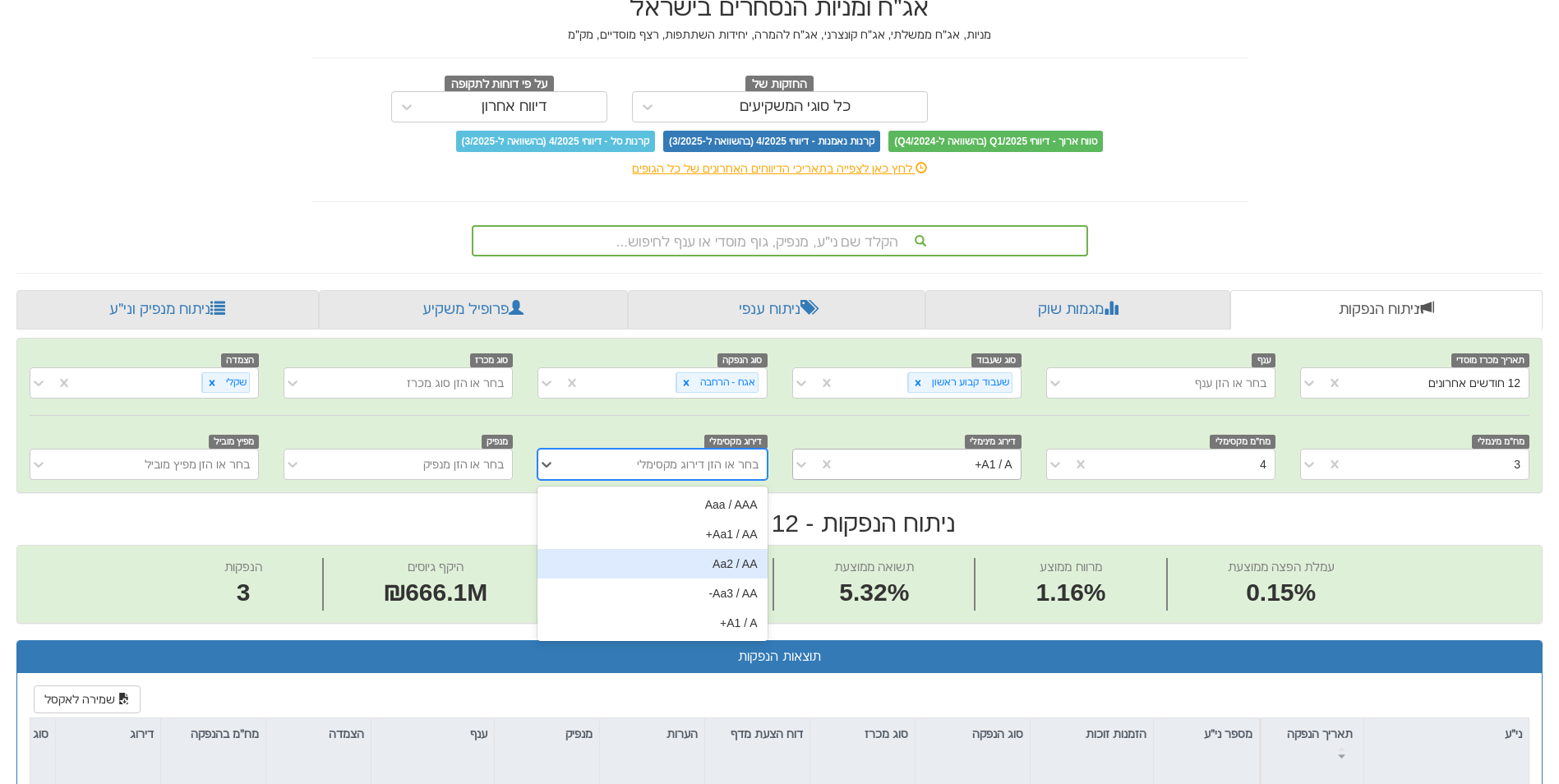 click on "A1 / A+" at bounding box center [928, 464] 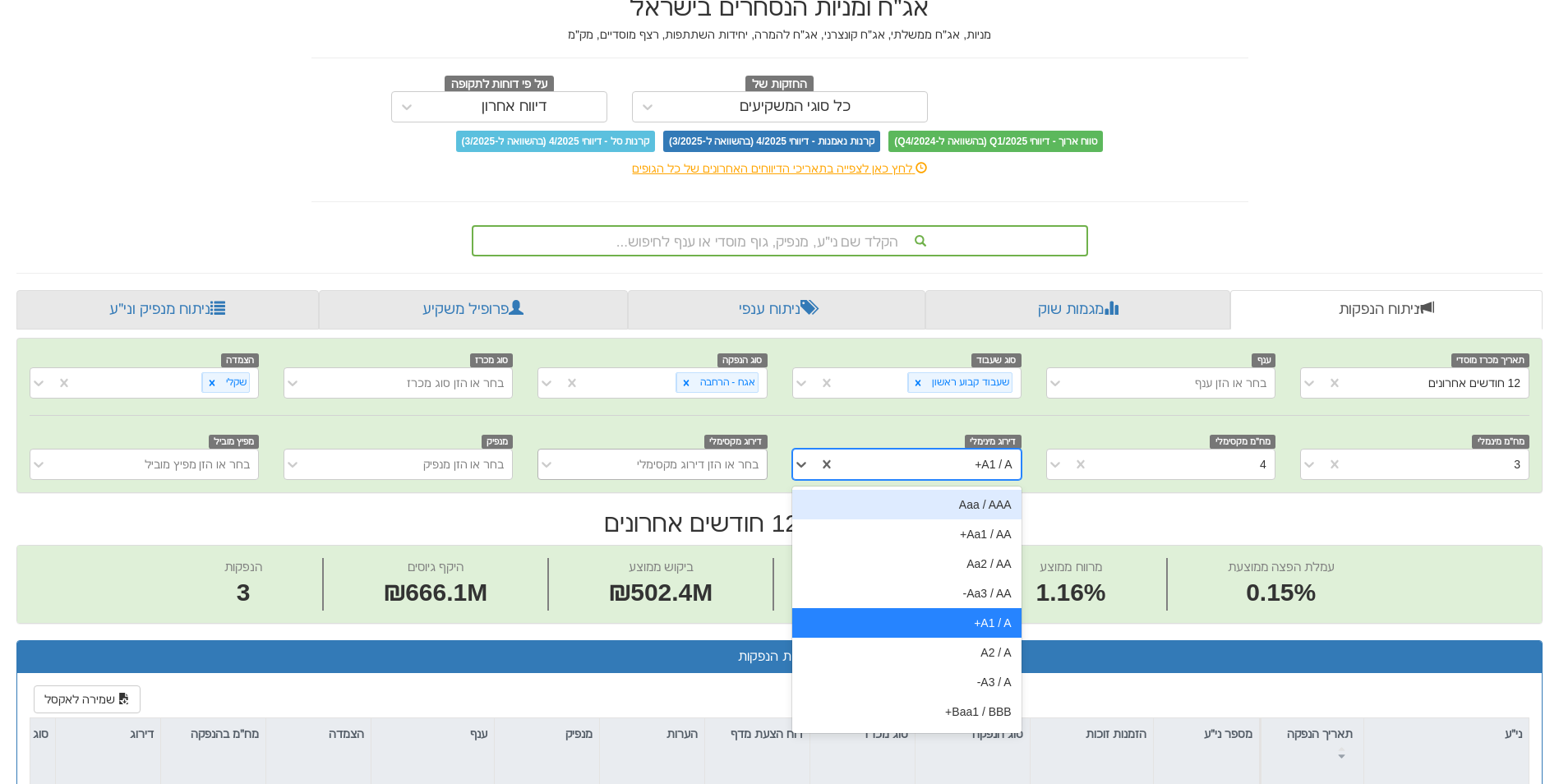 click on "בחר או הזן דירוג מקסימלי" at bounding box center (698, 464) 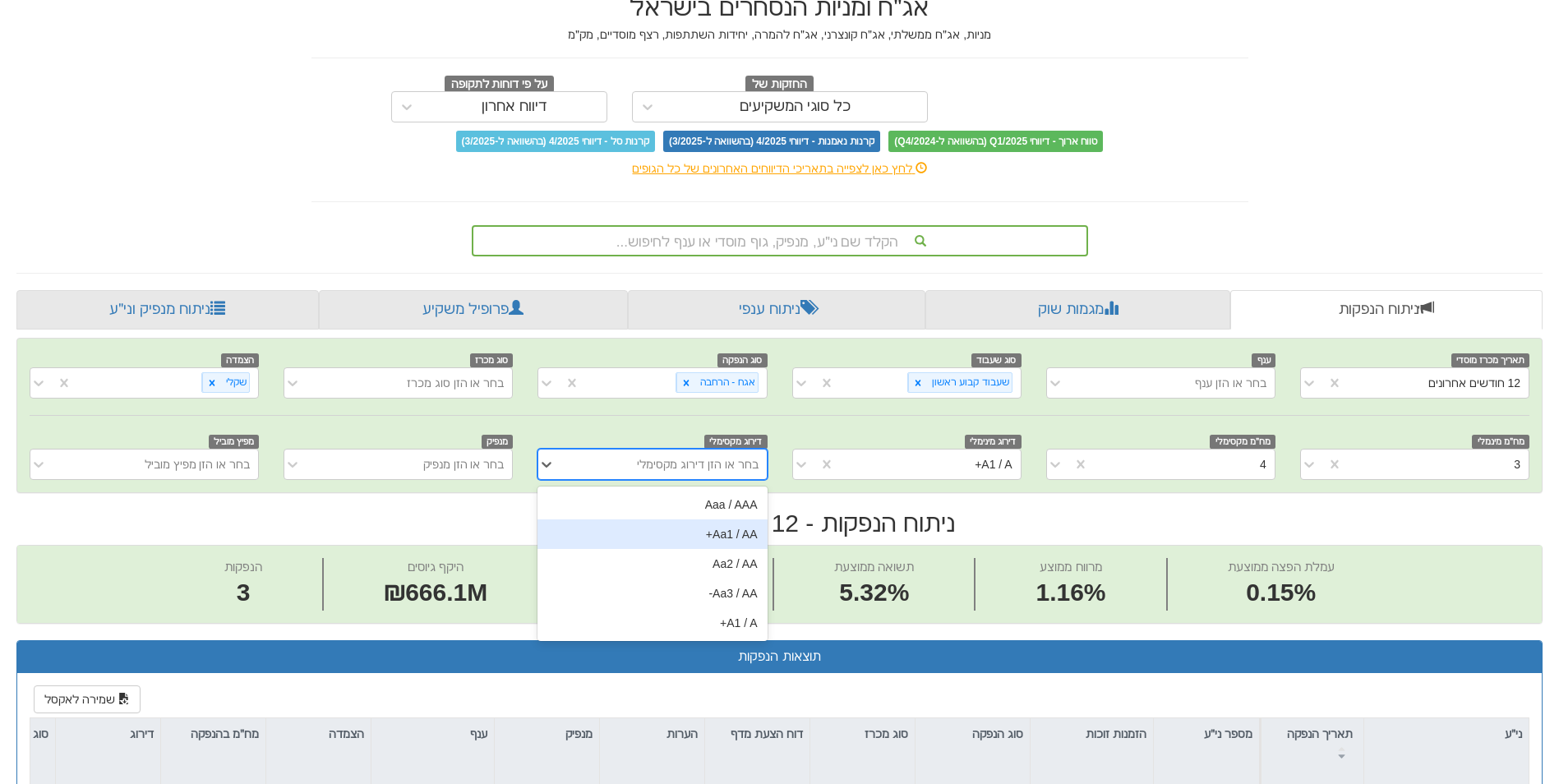 click on "Aa1 / AA+" at bounding box center (652, 534) 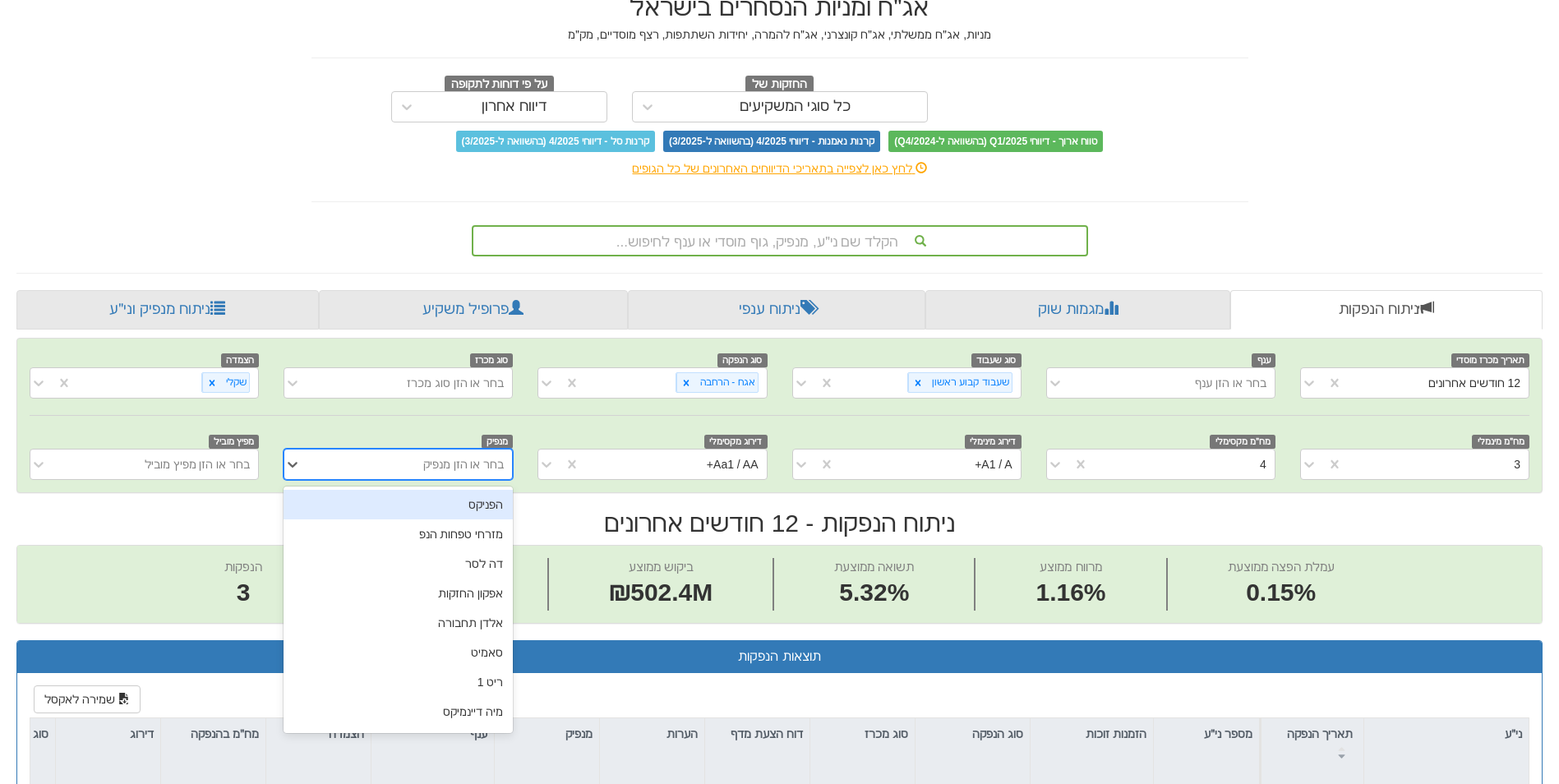 click on "בחר או הזן מנפיק" at bounding box center [464, 464] 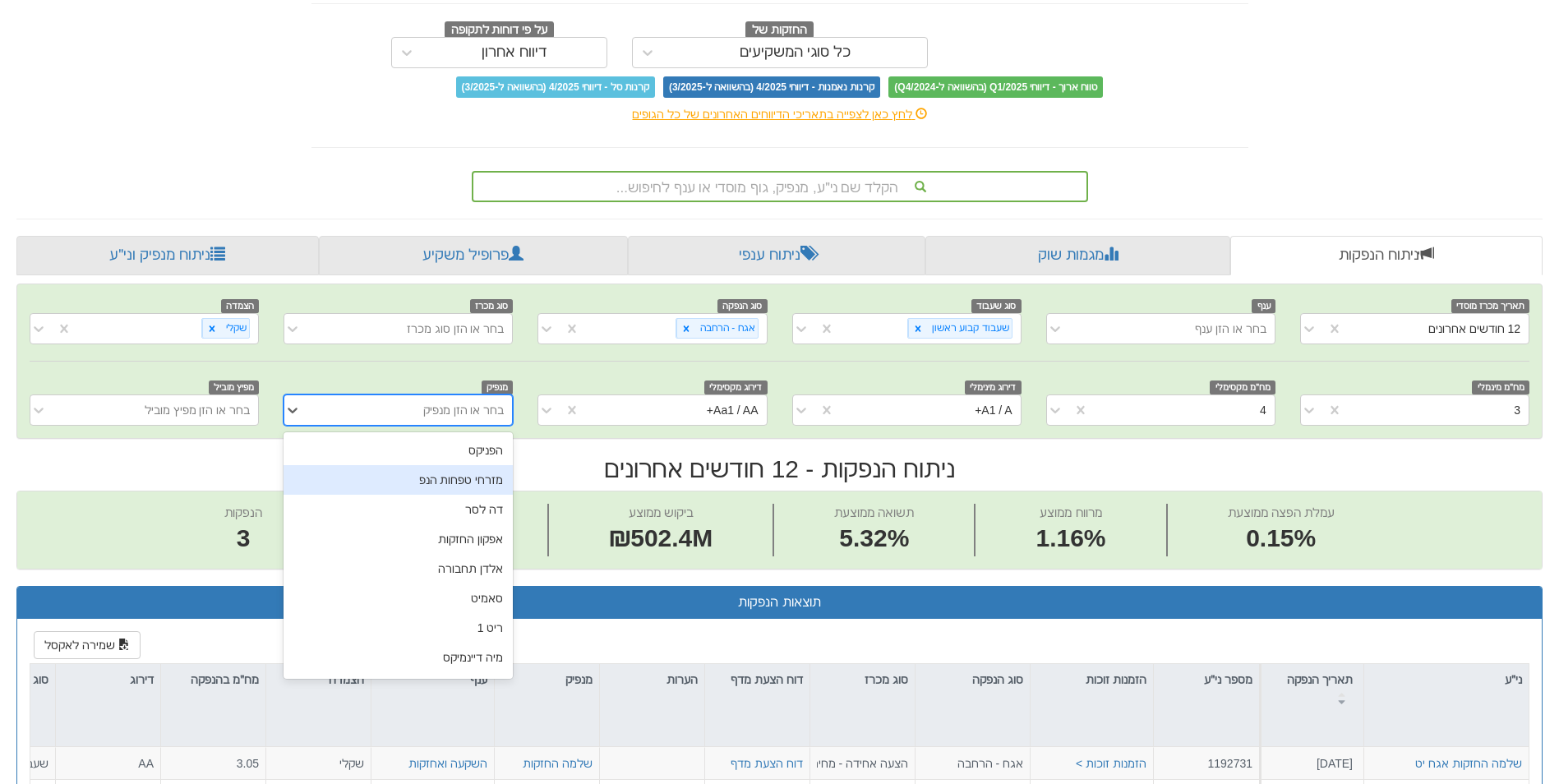 scroll, scrollTop: 164, scrollLeft: 0, axis: vertical 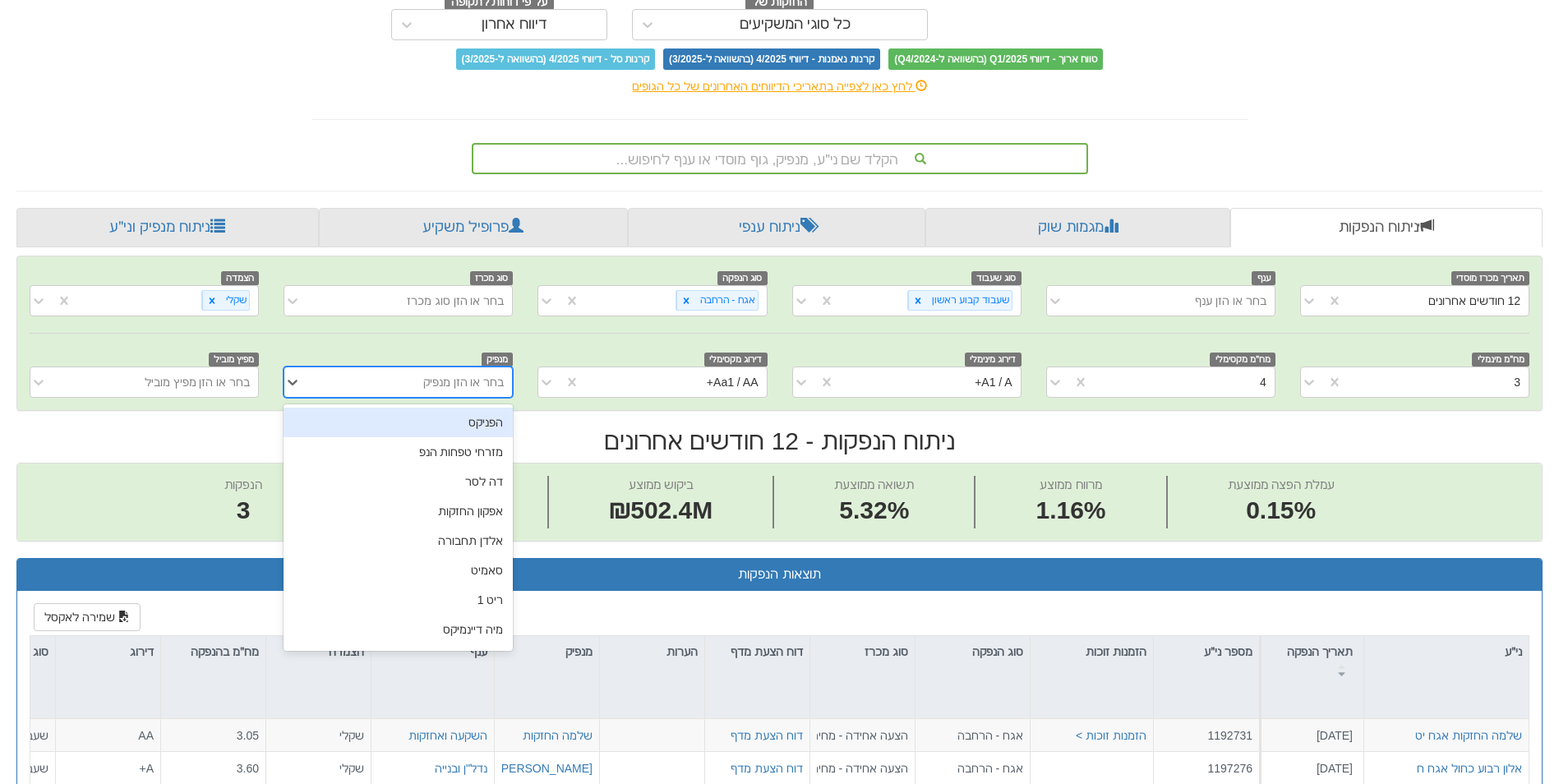 click on "בחר או הזן מנפיק" at bounding box center (464, 382) 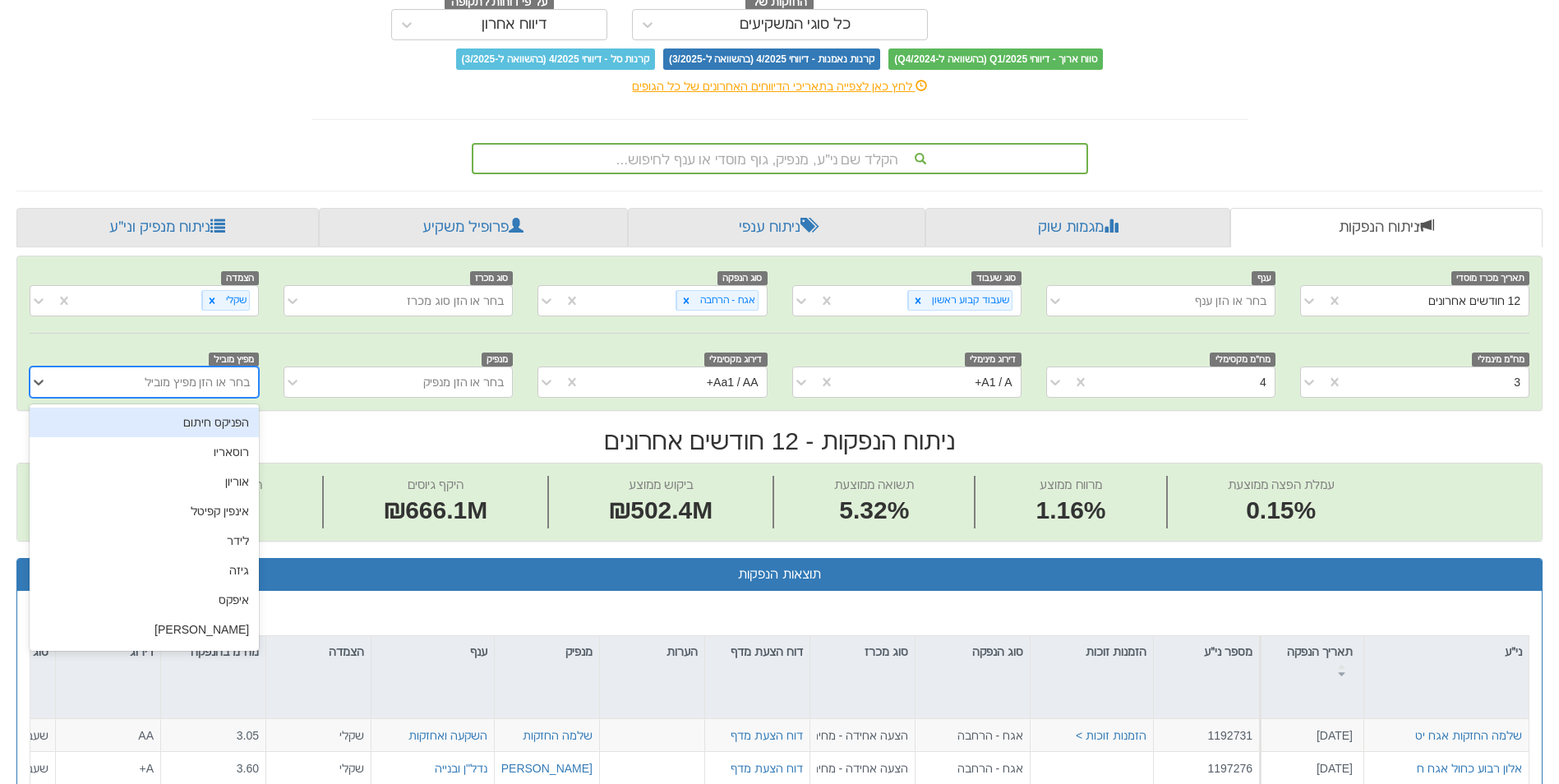 click on "בחר או הזן מפיץ מוביל" at bounding box center [197, 382] 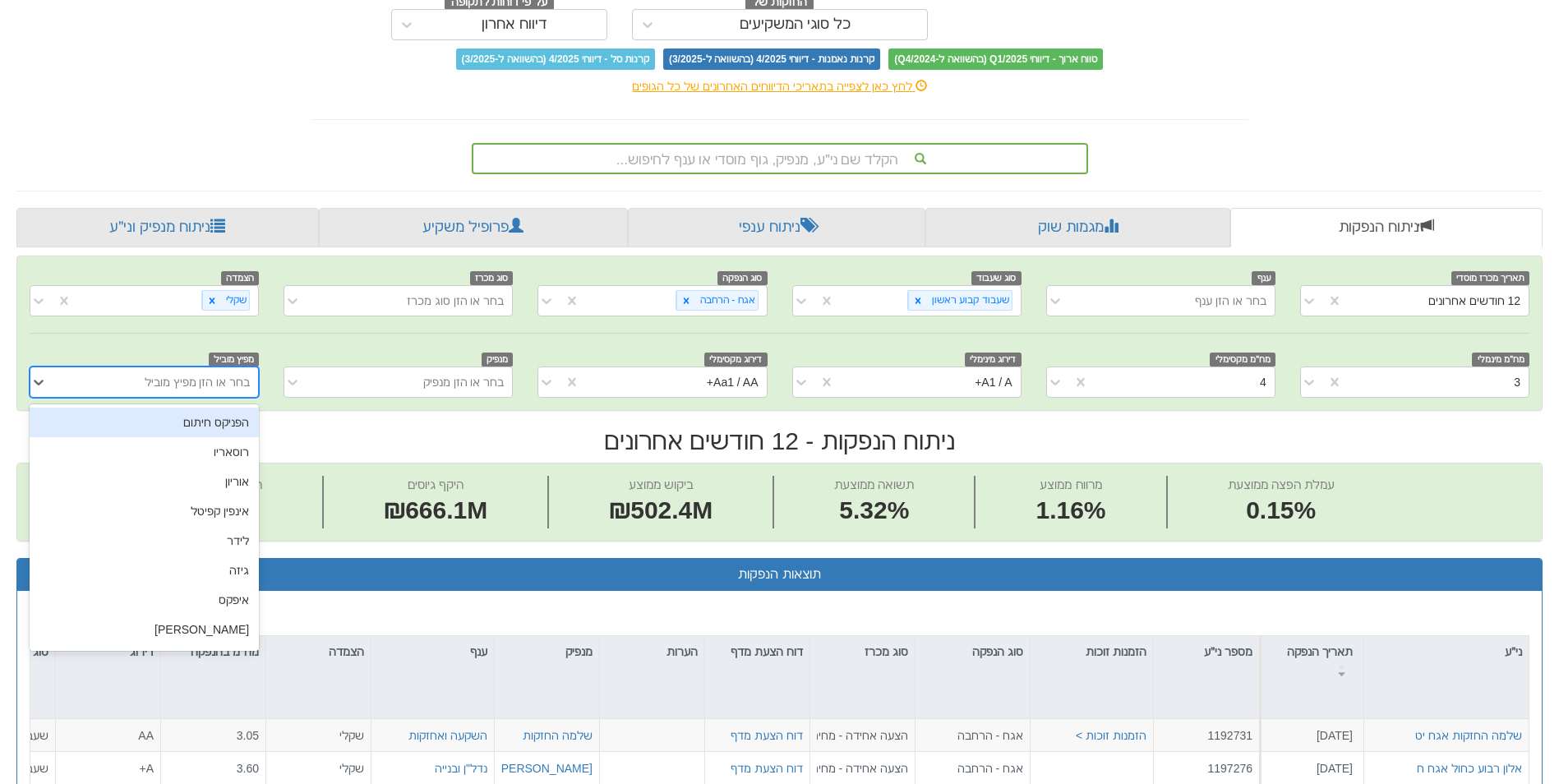 click on "בחר או הזן מפיץ מוביל" at bounding box center [197, 382] 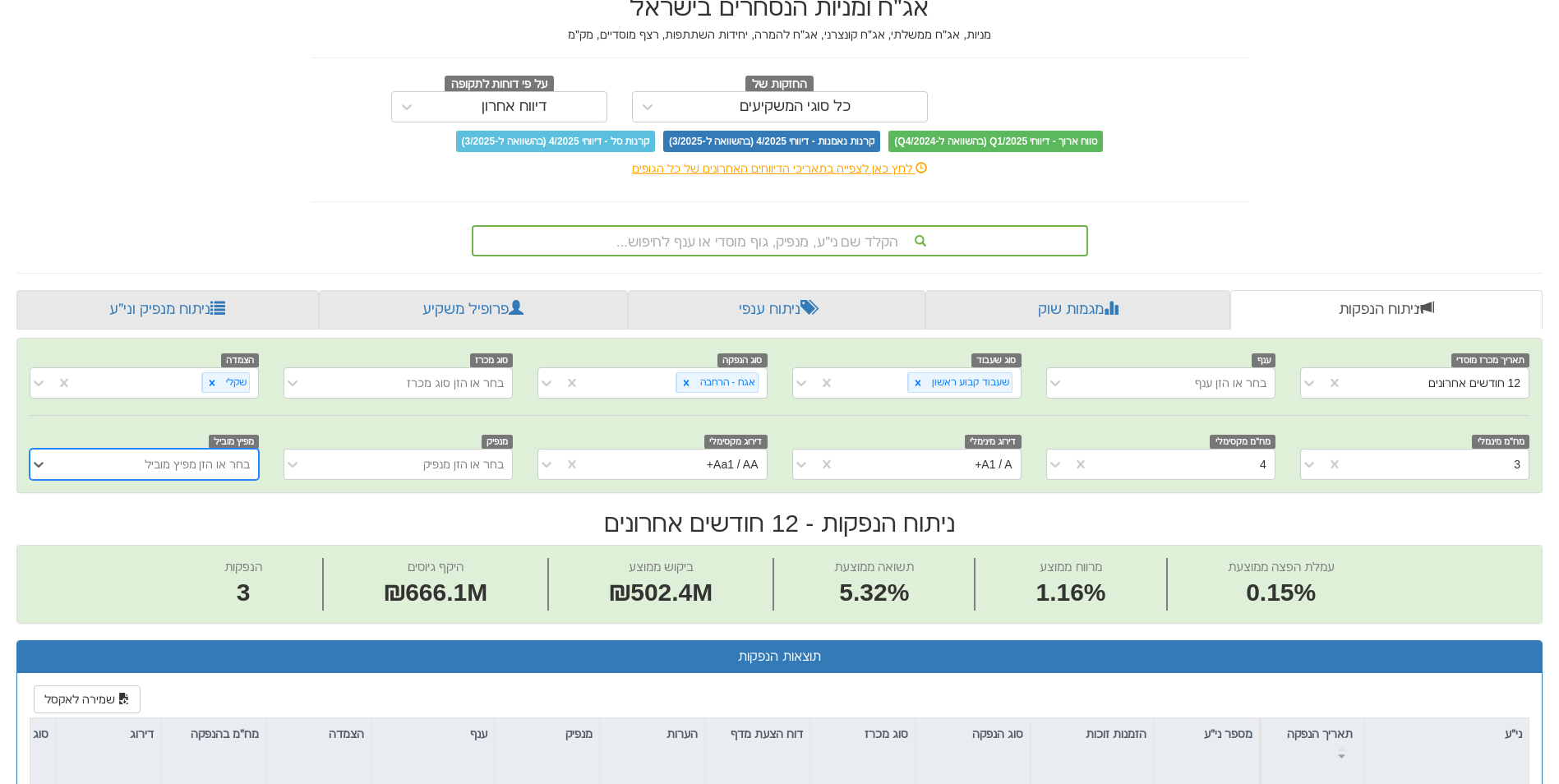 scroll, scrollTop: 0, scrollLeft: 0, axis: both 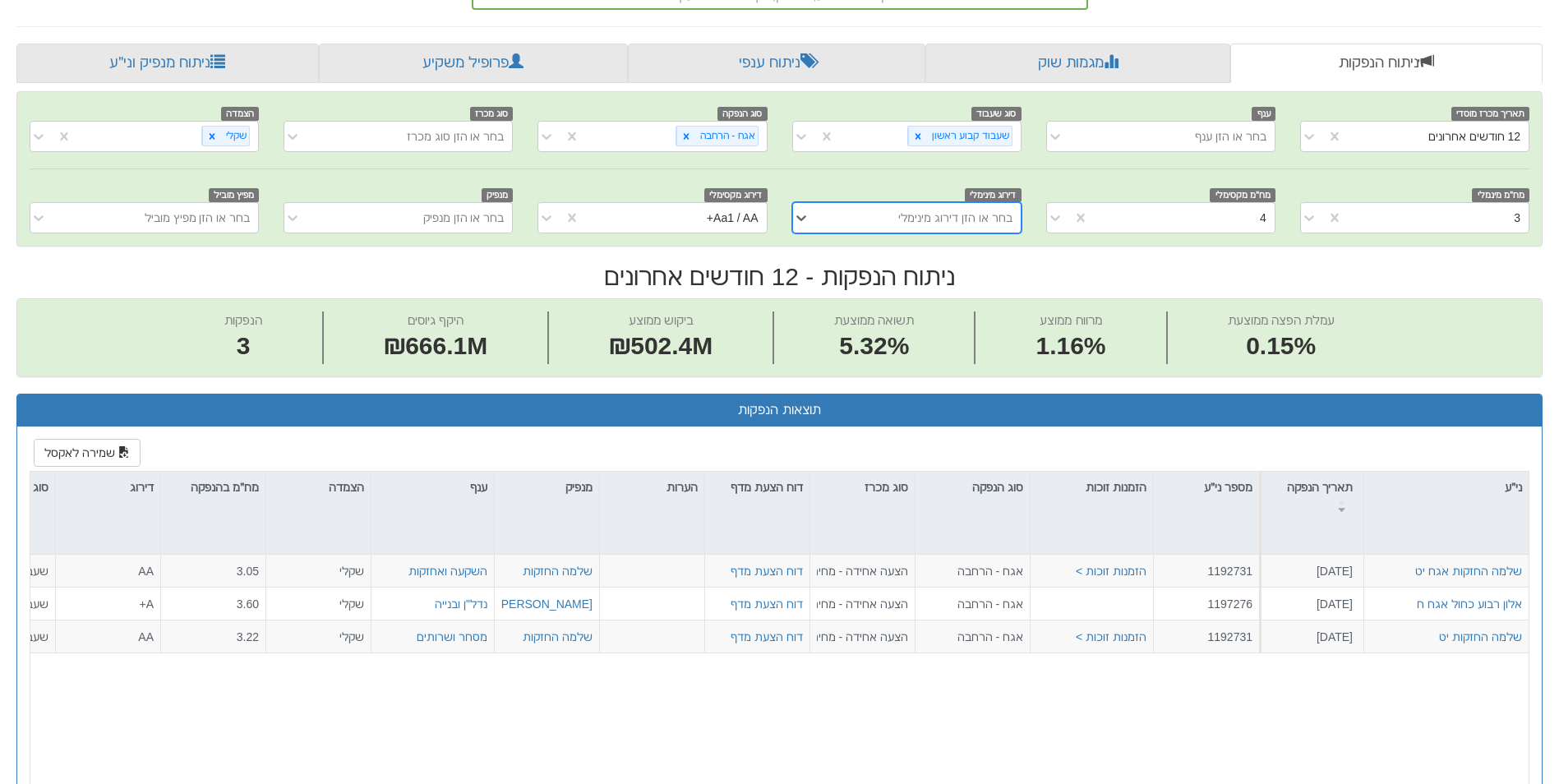 click on "בחר או הזן דירוג מינימלי" at bounding box center [920, 218] 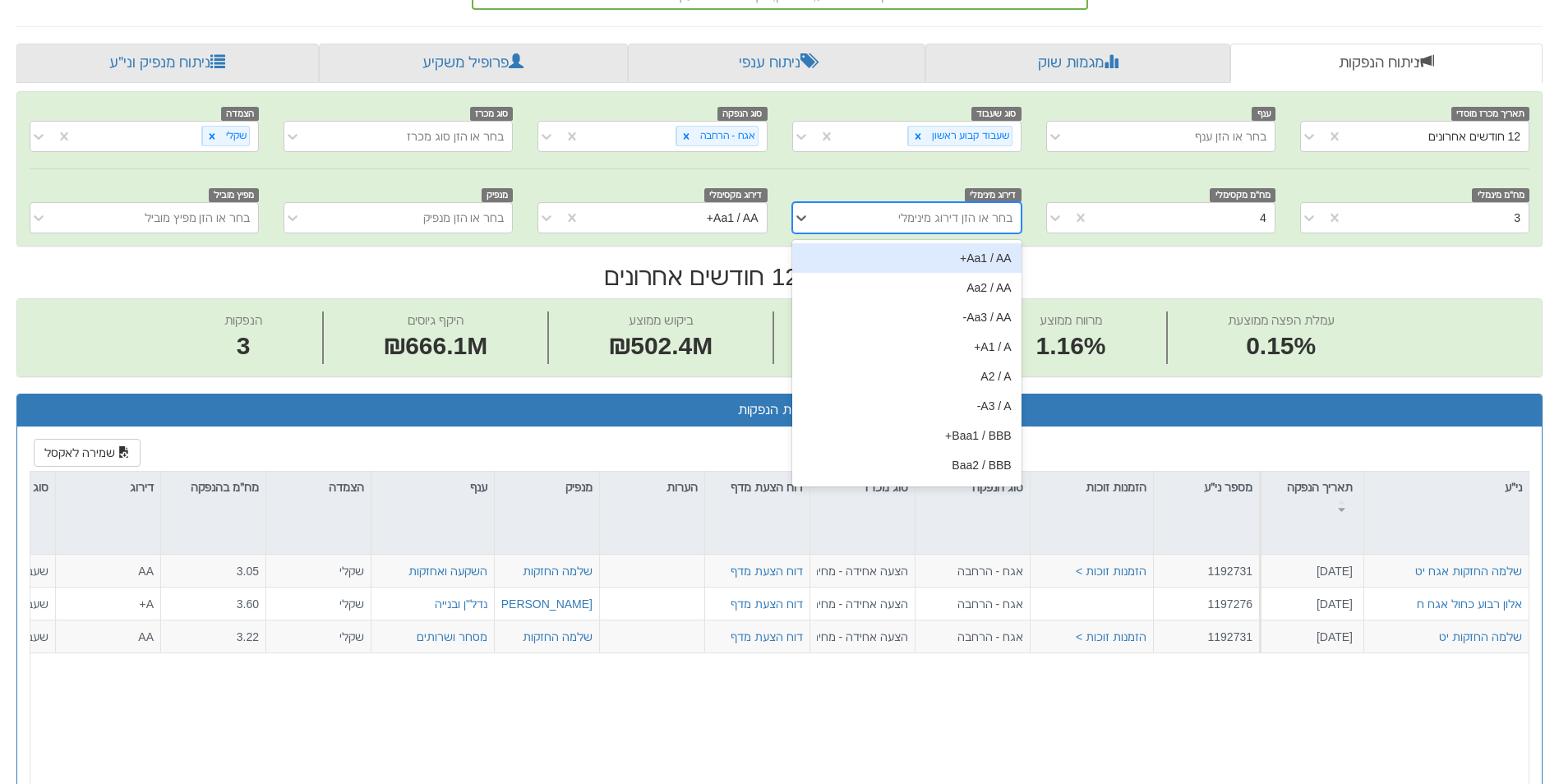 click on "Aa1 / AA+" at bounding box center (906, 258) 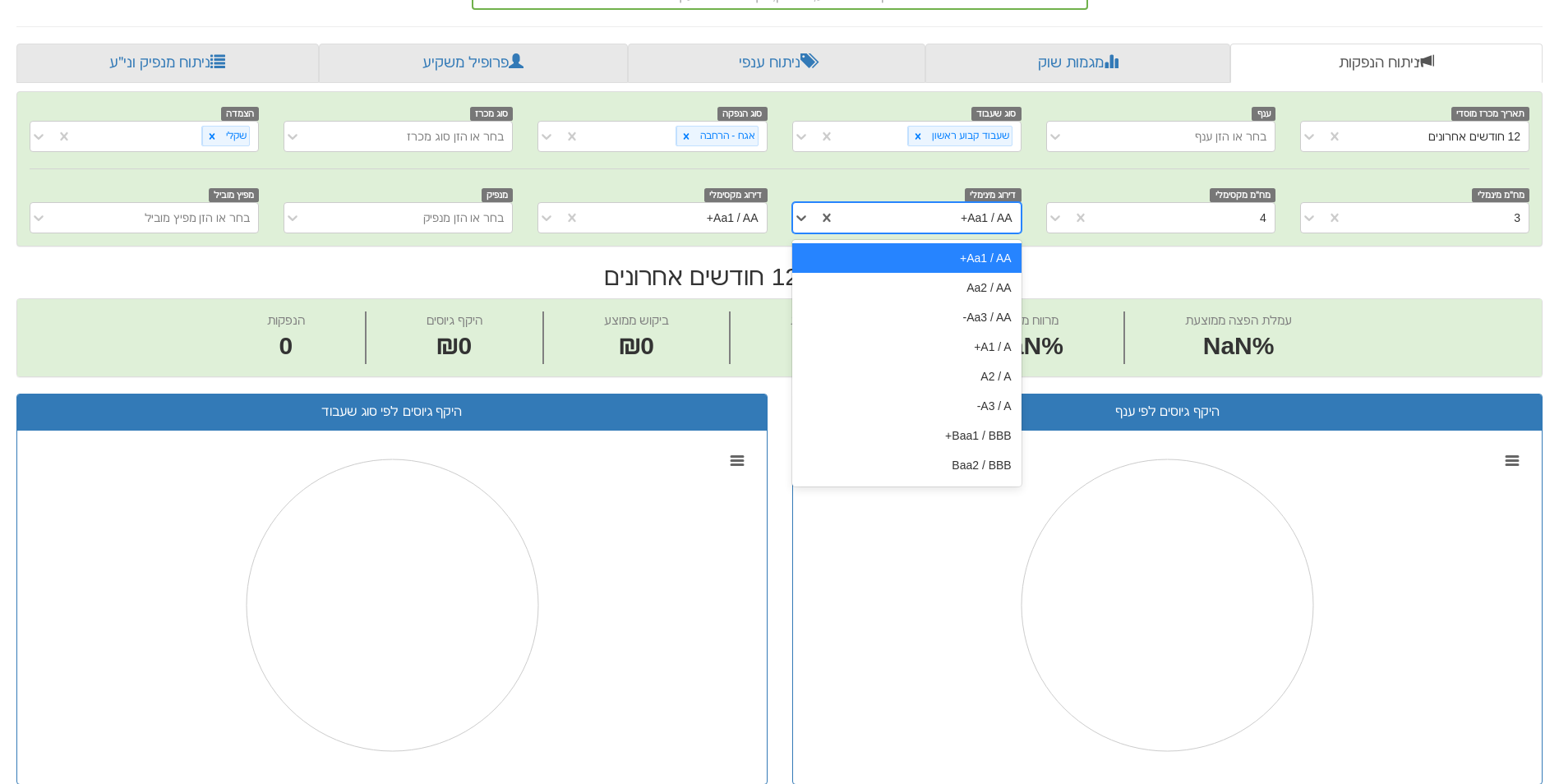 click on "Aa1 / AA+" at bounding box center [928, 218] 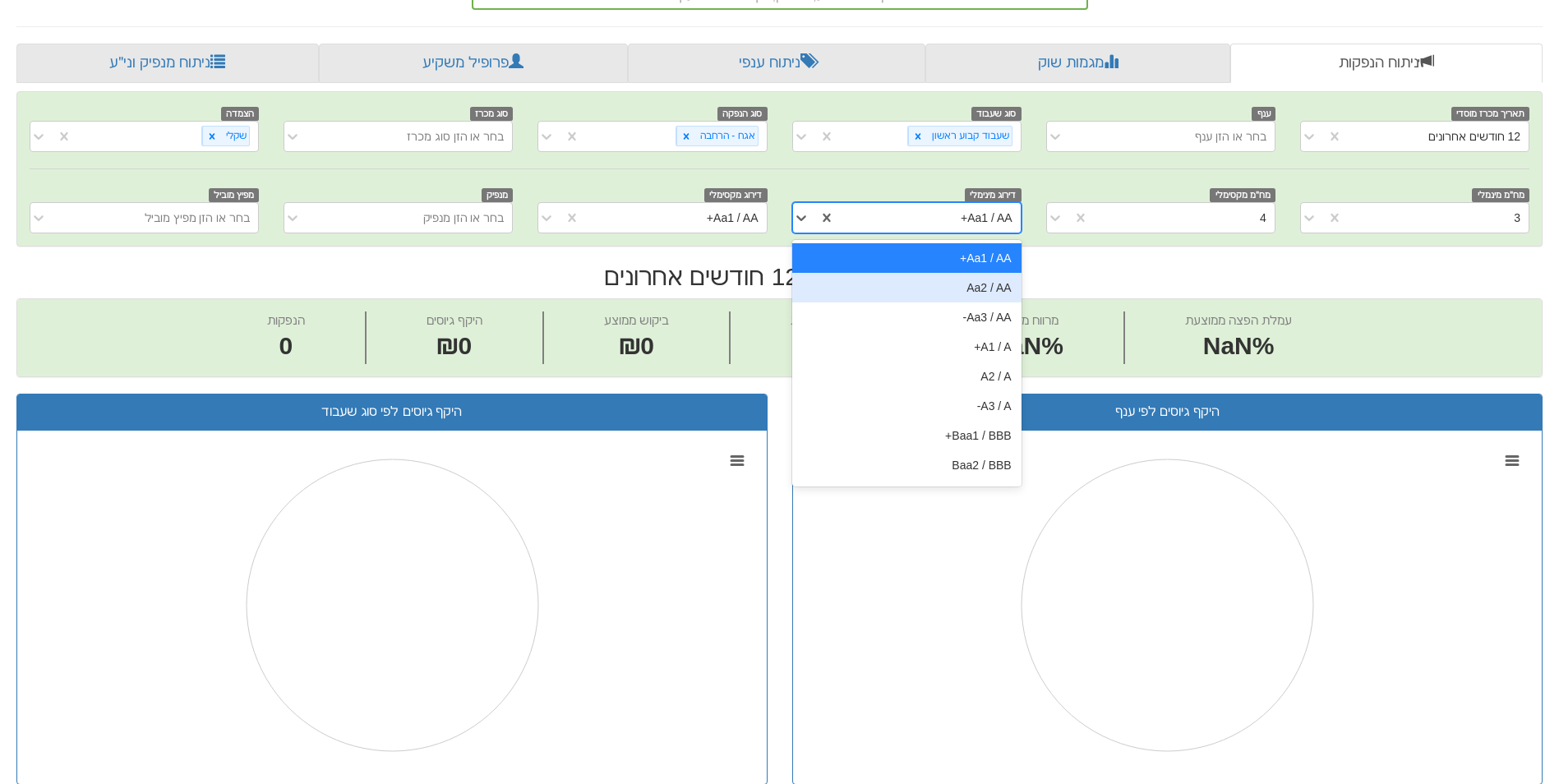 click on "Aa2 / AA" at bounding box center (906, 288) 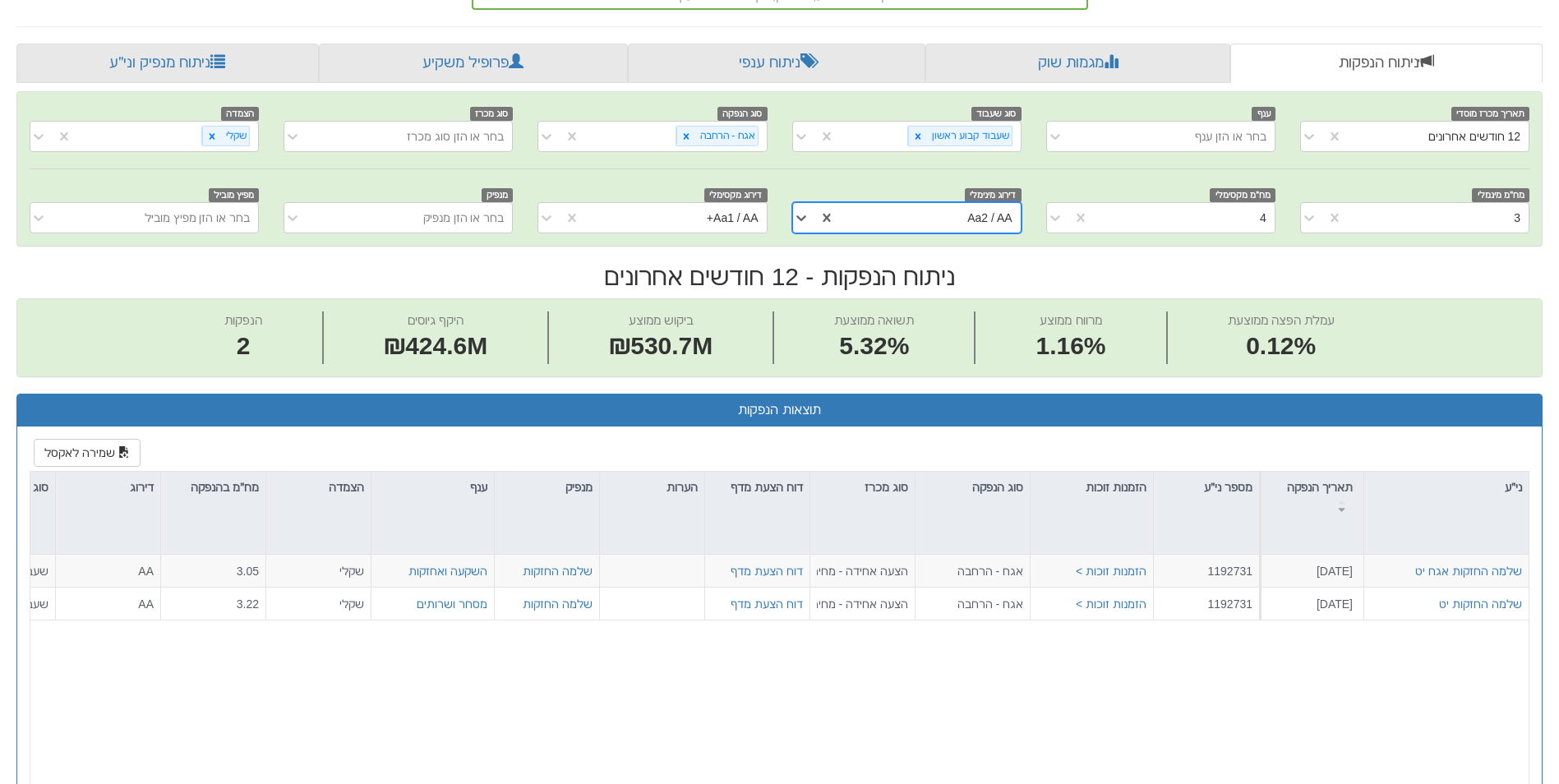 scroll, scrollTop: 0, scrollLeft: 3002, axis: horizontal 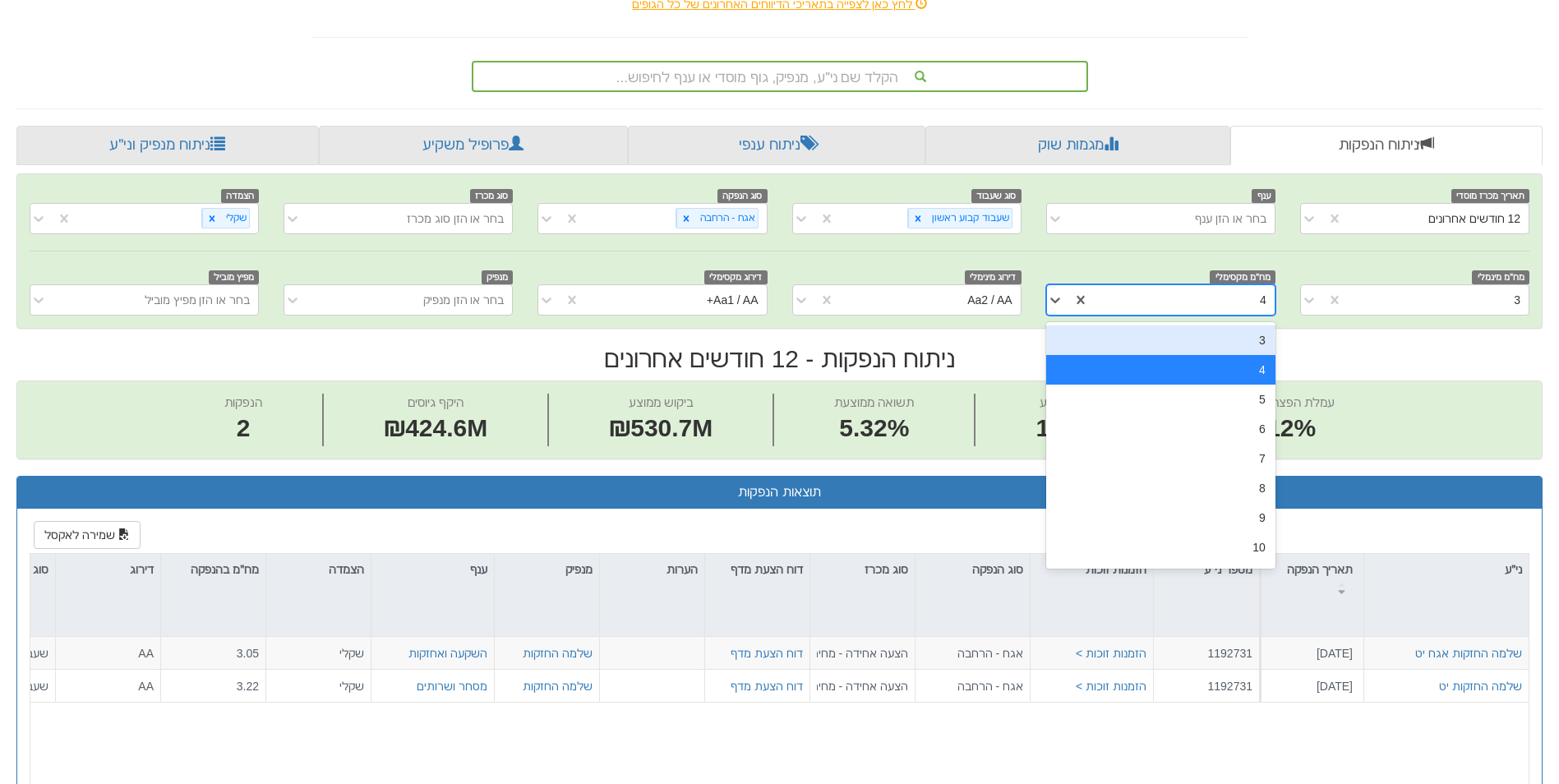 click on "4" at bounding box center [1182, 300] 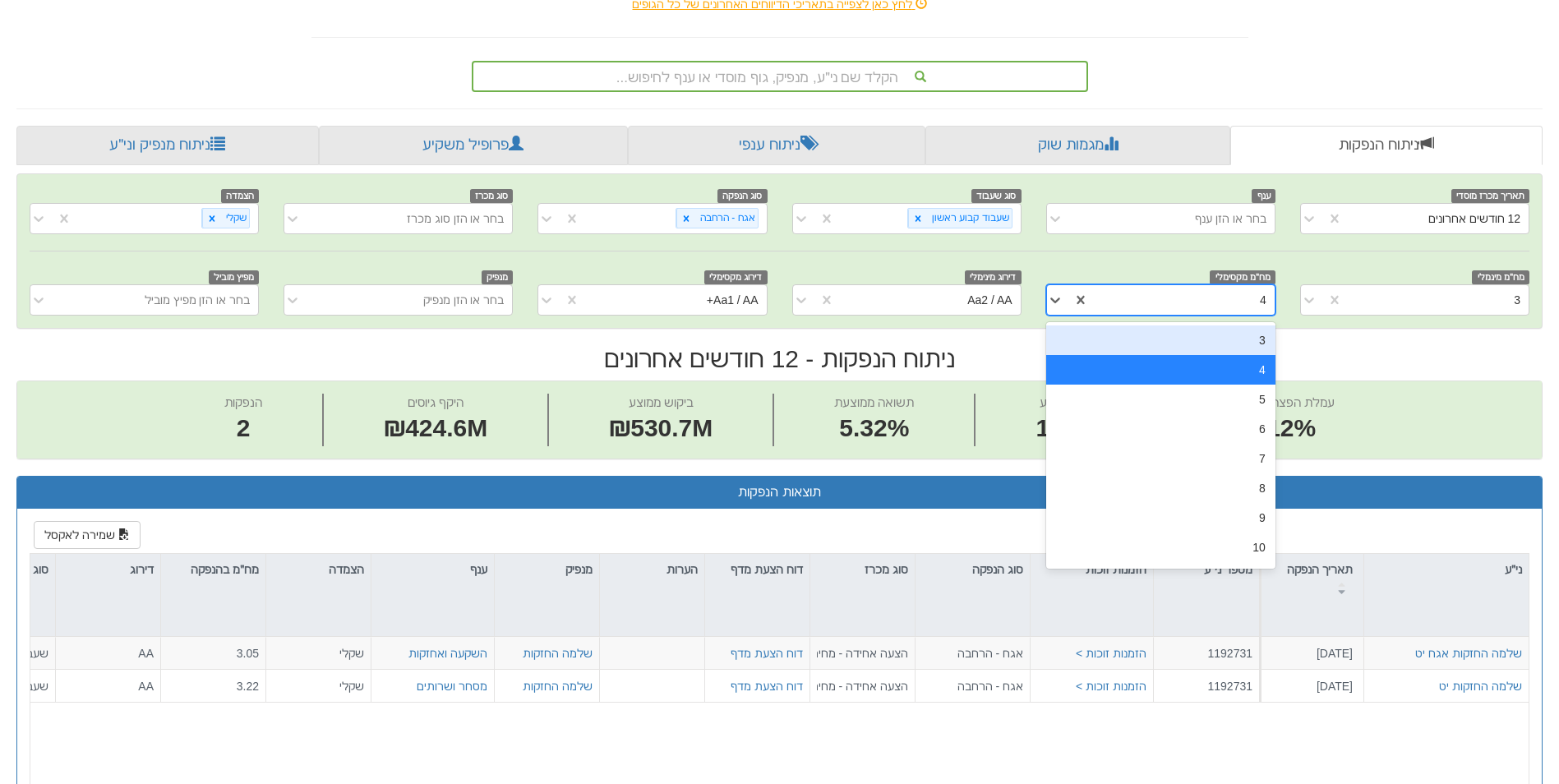 click on "4" at bounding box center [1182, 300] 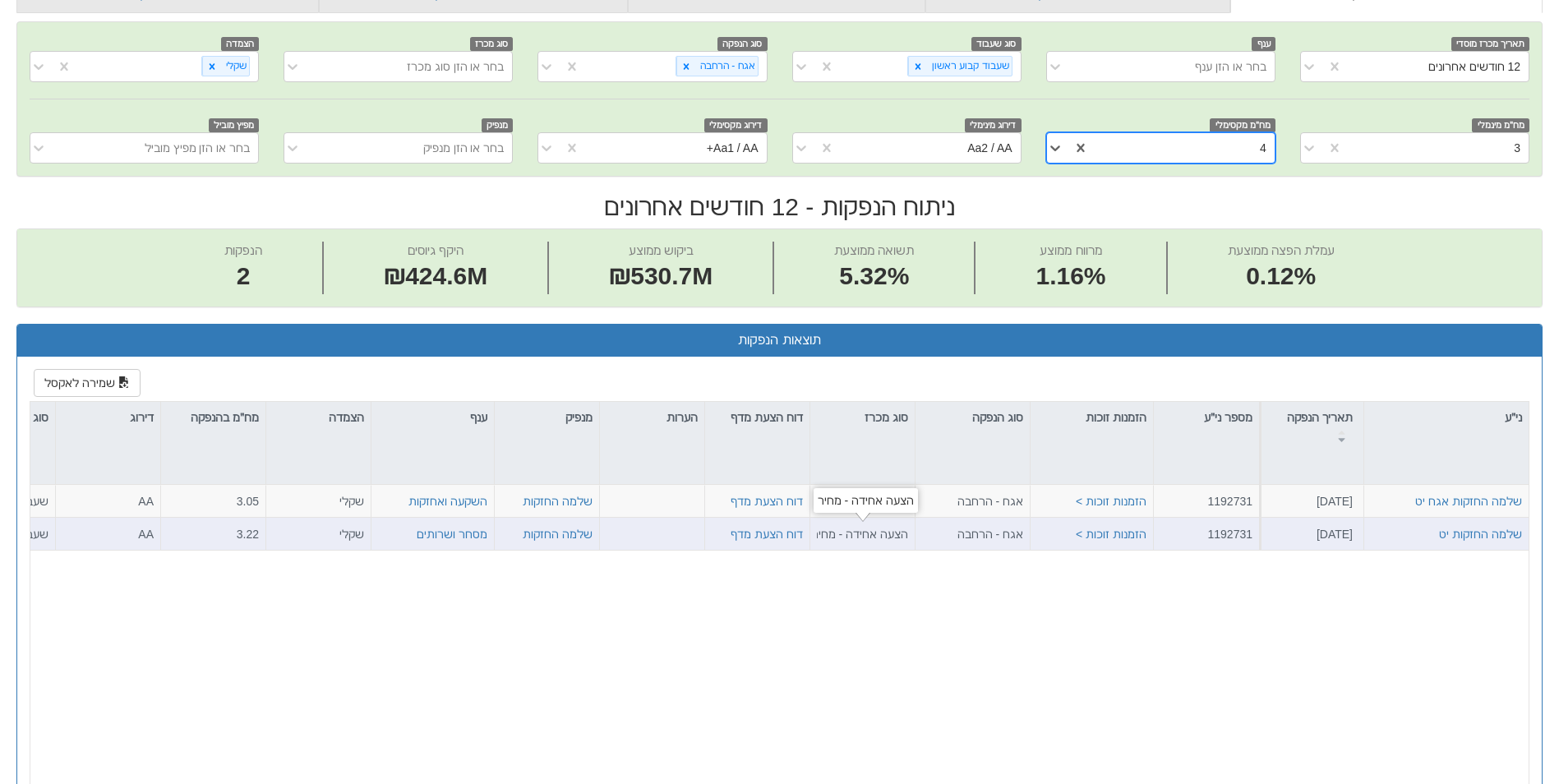 scroll, scrollTop: 411, scrollLeft: 0, axis: vertical 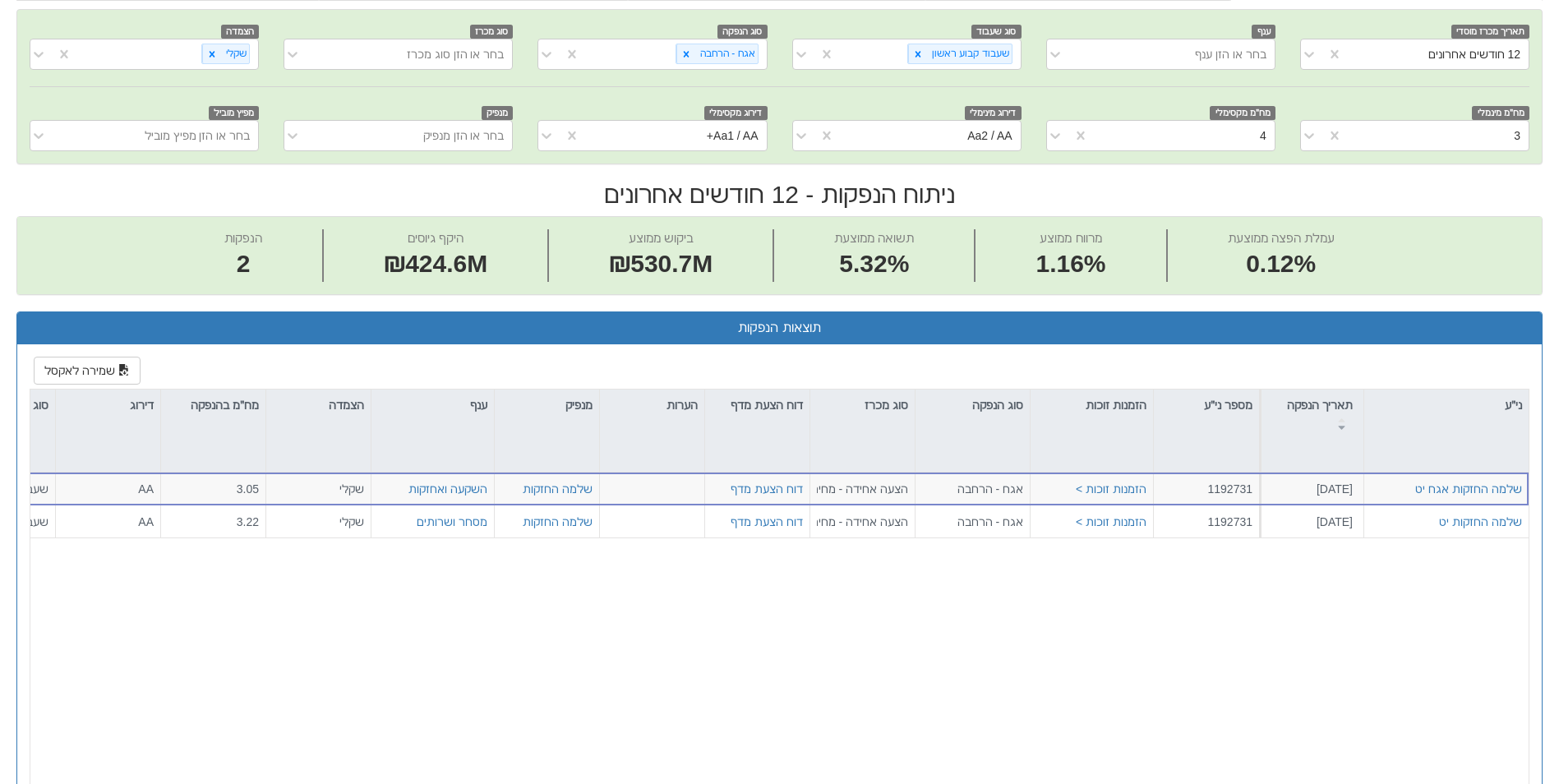 drag, startPoint x: 927, startPoint y: 688, endPoint x: -62, endPoint y: 657, distance: 989.4857 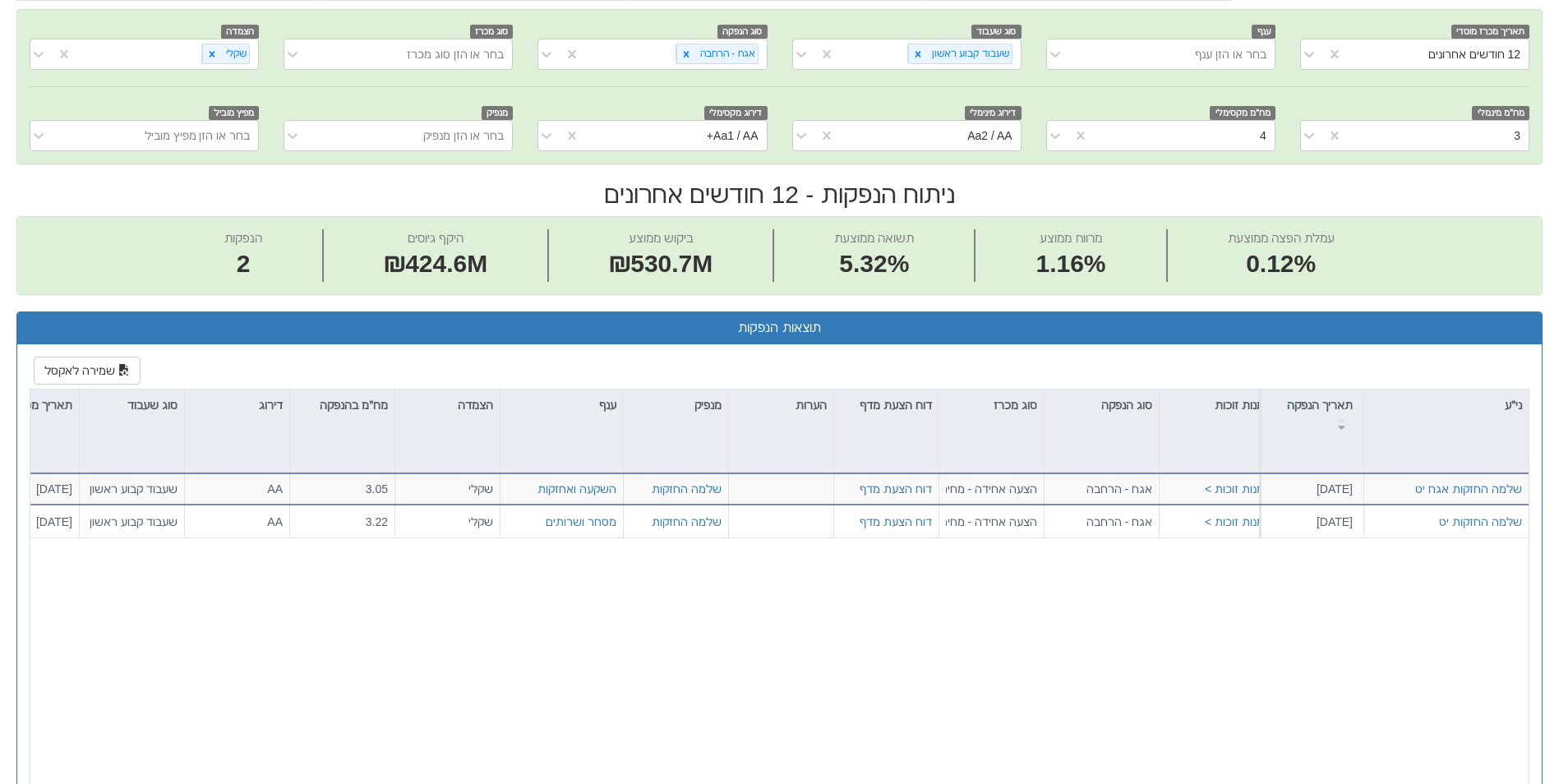 scroll, scrollTop: 0, scrollLeft: 3002, axis: horizontal 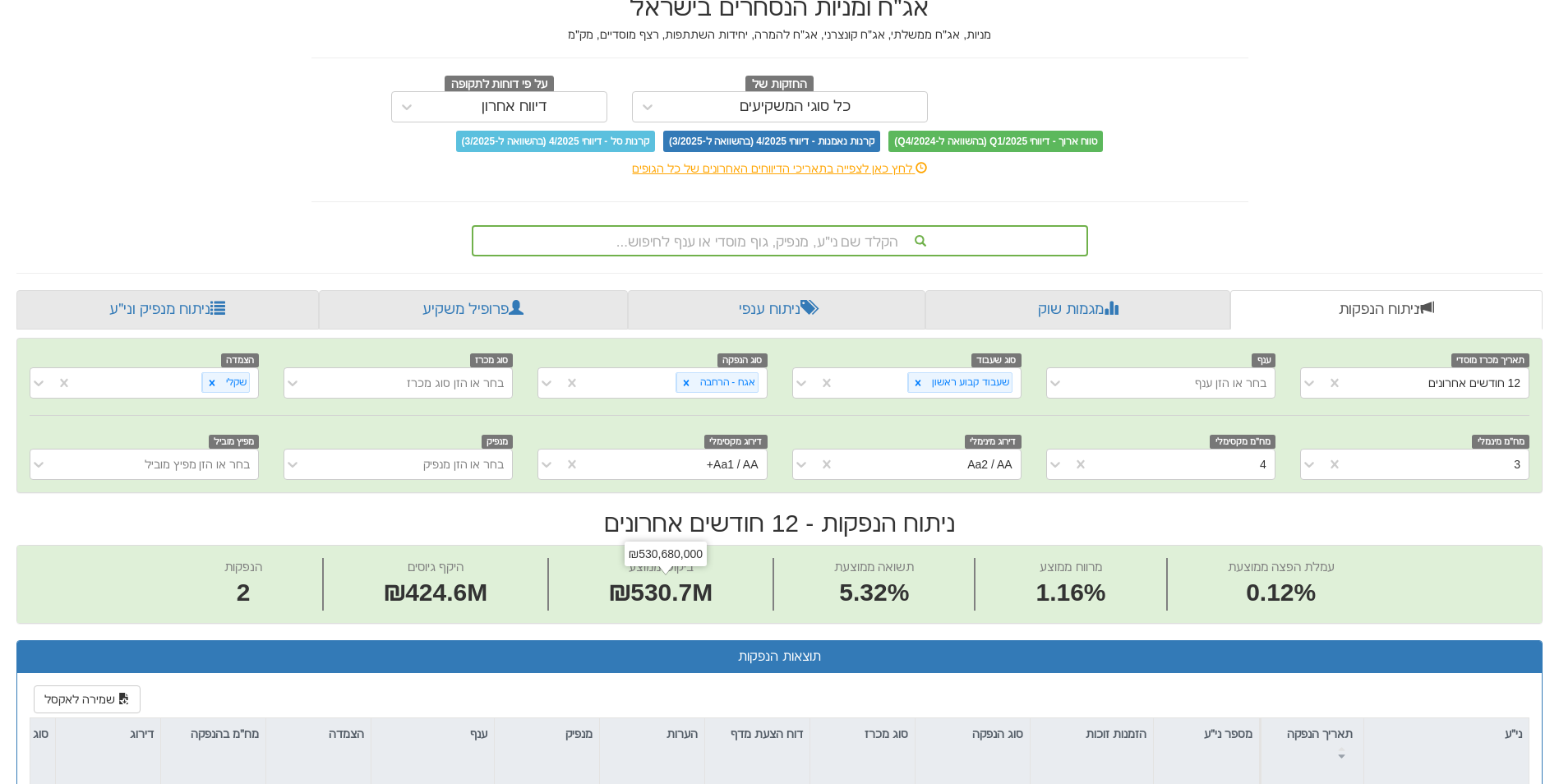 click on "₪530.7M" at bounding box center (661, 592) 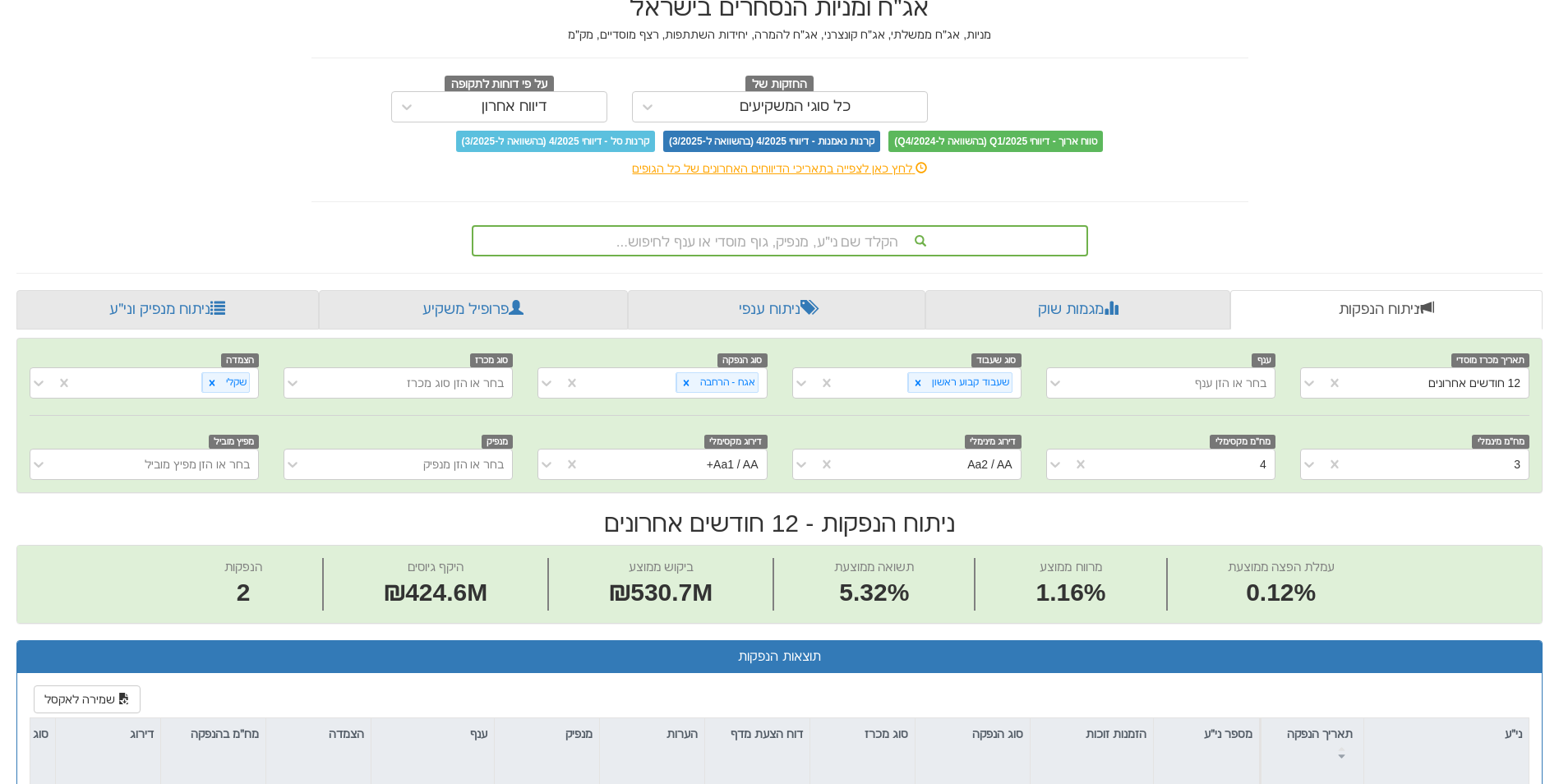 click on "1.16%" at bounding box center [1070, 593] 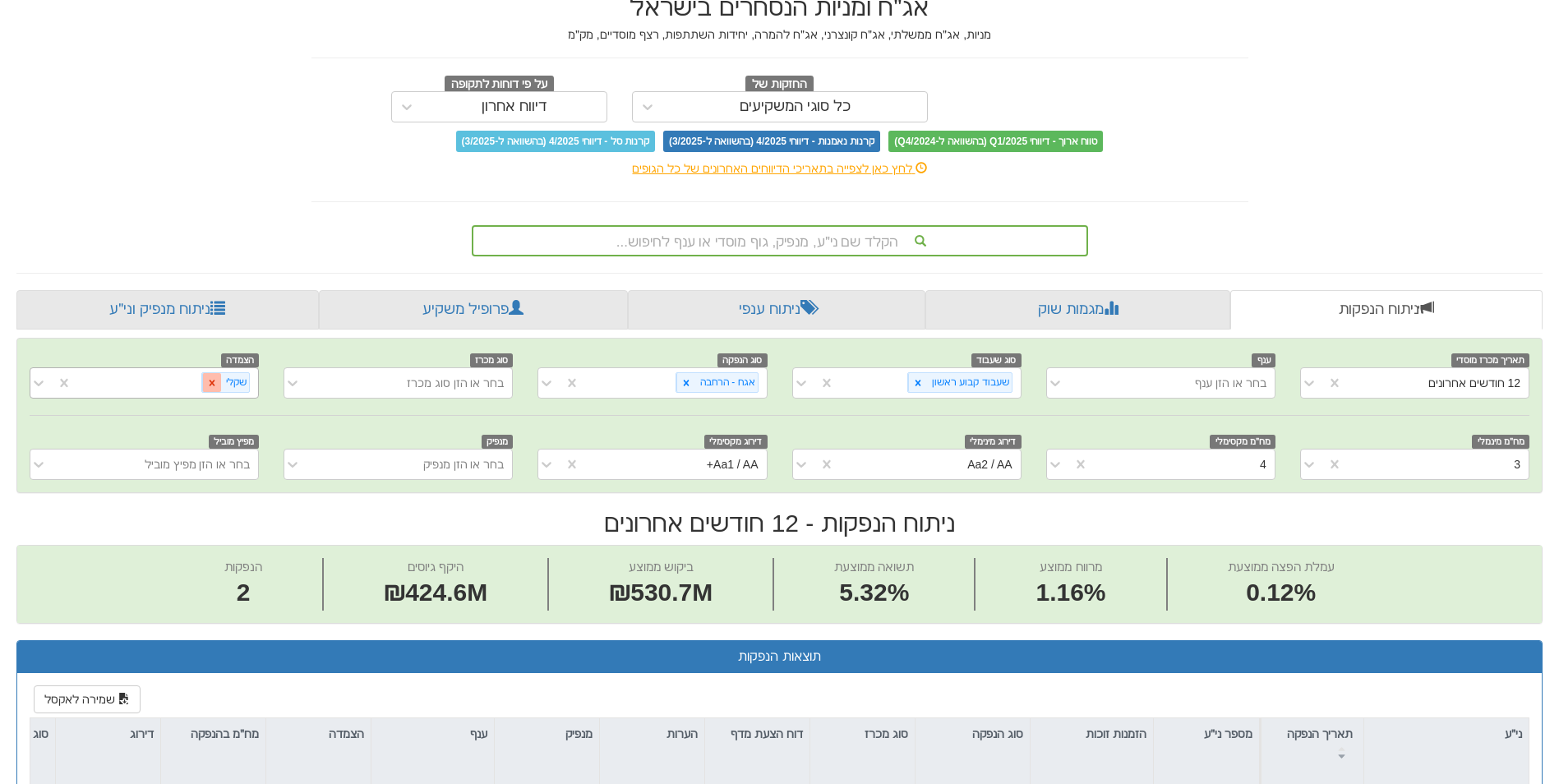 click 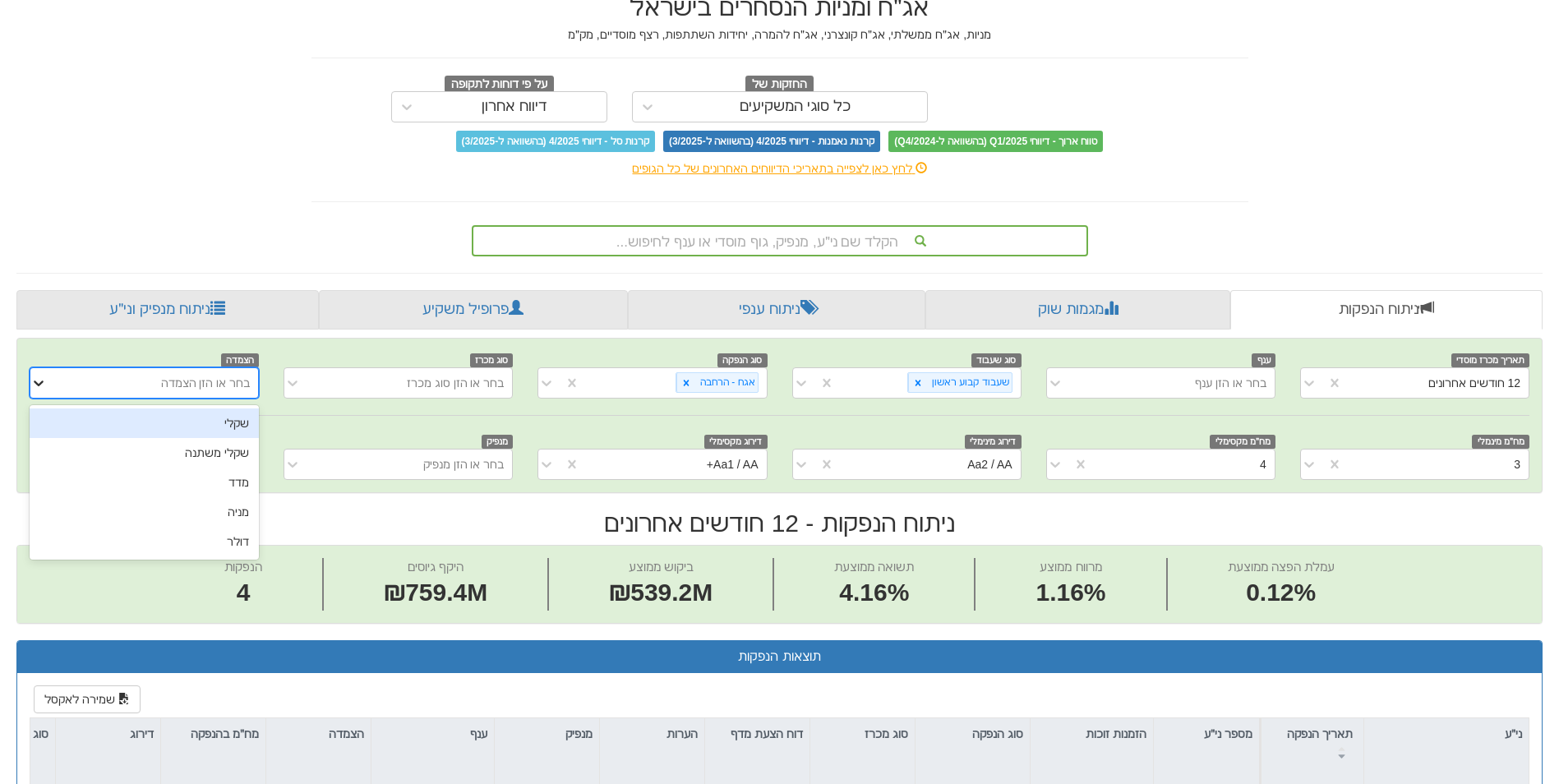 click 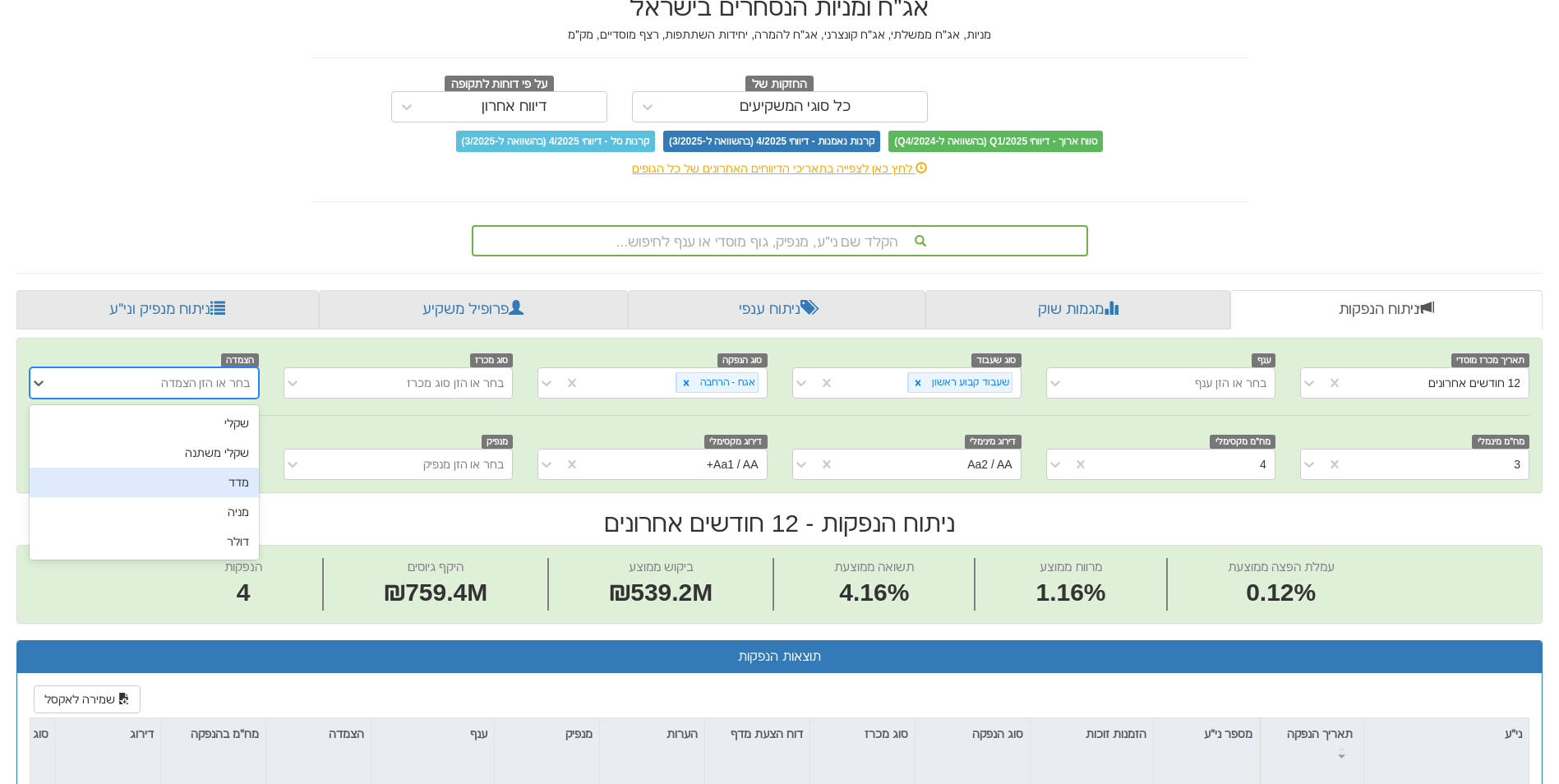 click on "מדד" at bounding box center (144, 482) 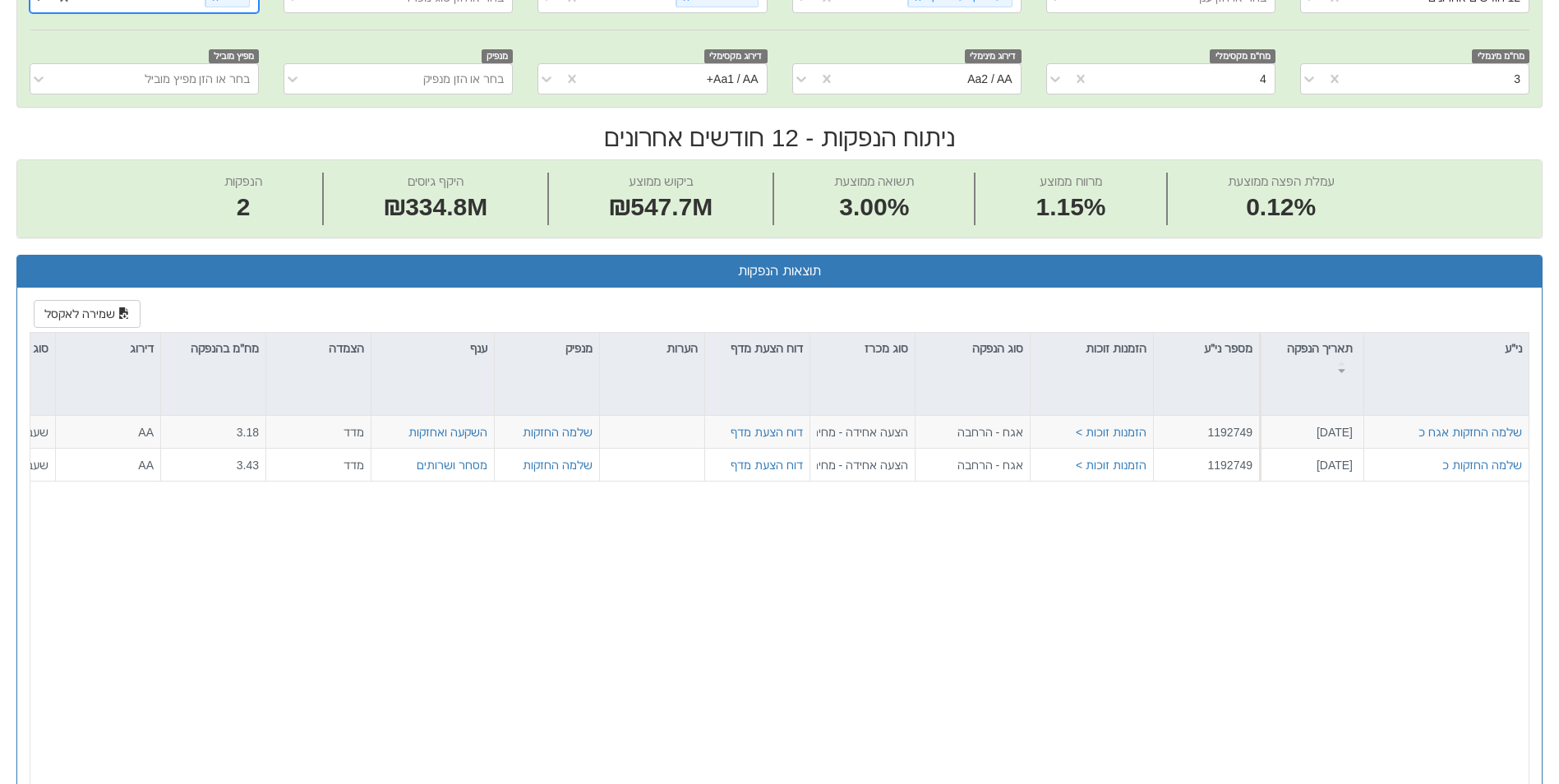 scroll, scrollTop: 493, scrollLeft: 0, axis: vertical 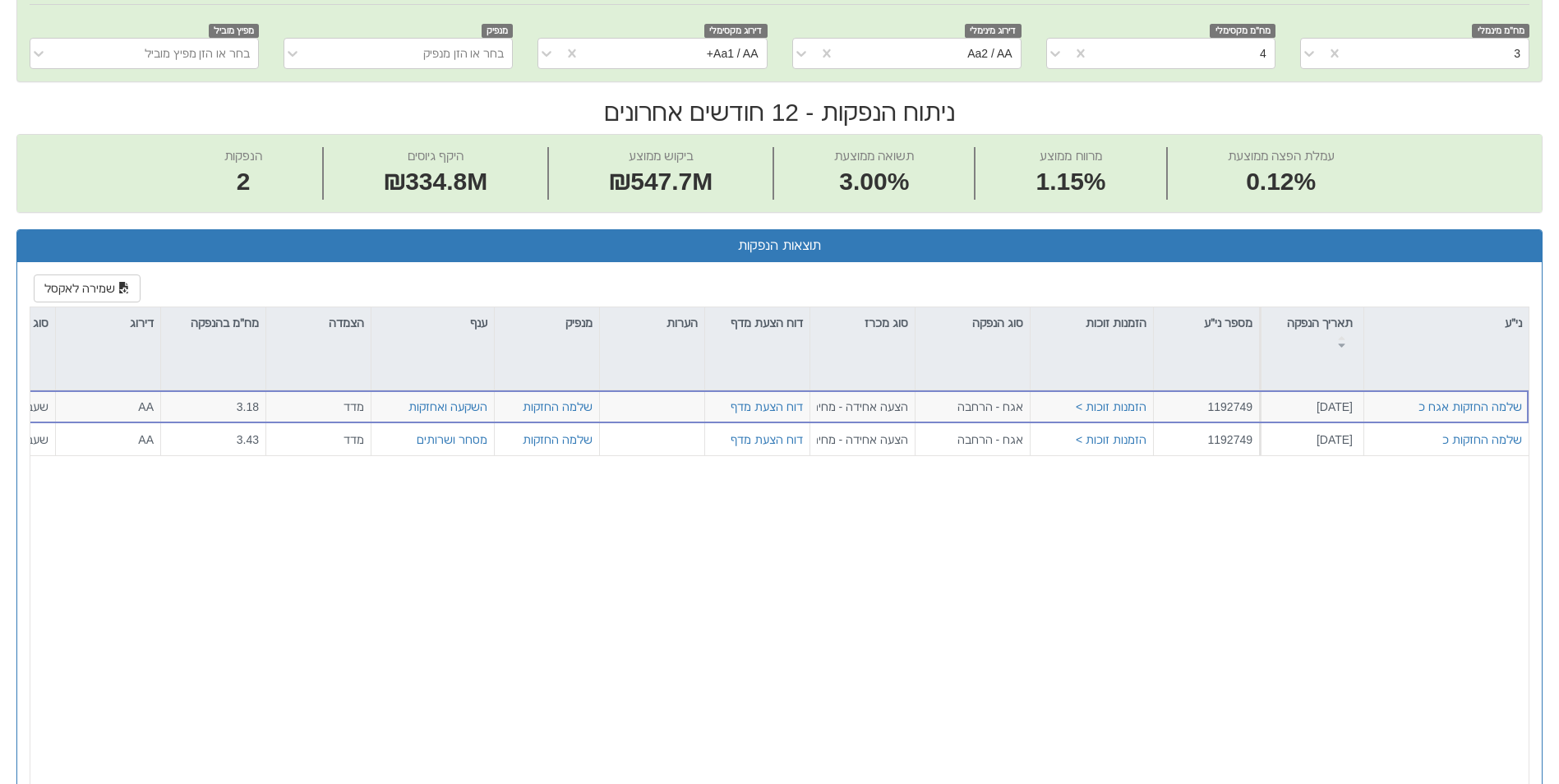 click on "שלמה החזקות אגח כ [DATE] 1192749 הזמנות זוכות > אגח - הרחבה הצעה אחידה - מחיר דוח הצעת מדף שלמה החזקות השקעה ואחזקות מדד 3.18 AA שעבוד קבוע ראשון [DATE] 0.30% 1061 2.98% 0.93% ₪618.2M 583,395 ₪212.2M 200,000 [DATE] 200,000 200,000 1061 ₪212.2M [PERSON_NAME], מנורה, יוניקורן, [PERSON_NAME], איפקס 0.12% ₪15K רוסאריו שלמה החזקות כ [DATE] 1192749 הזמנות זוכות > אגח - הרחבה הצעה אחידה - מחיר דוח הצעת מדף שלמה החזקות מסחר ושרותים מדד 3.43 AA שעבוד קבוע ראשון [DATE] 0.40% 1038 3.02% 1.37% ₪477.3M 459,978 ₪195.3M 188,116 [DATE] 118,116 118,116 1038 ₪122.6M רוסאריו, אי בי אי מנורה, [PERSON_NAME], איפקס, יוניקורן, קומפאס רוז', אלפא ביתא 0.12% ₪15K אי בי אי" at bounding box center (786, 607) 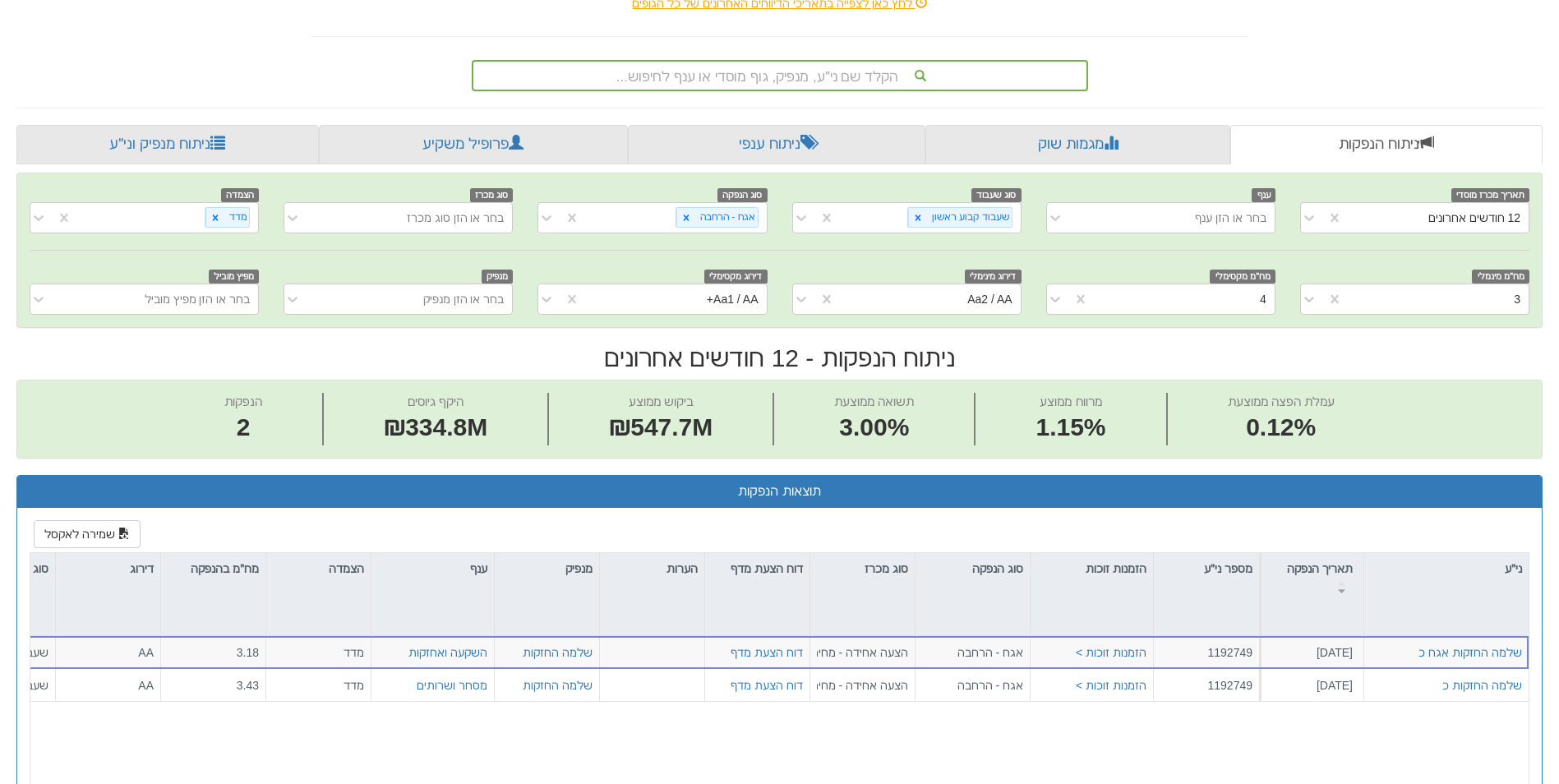 scroll, scrollTop: 164, scrollLeft: 0, axis: vertical 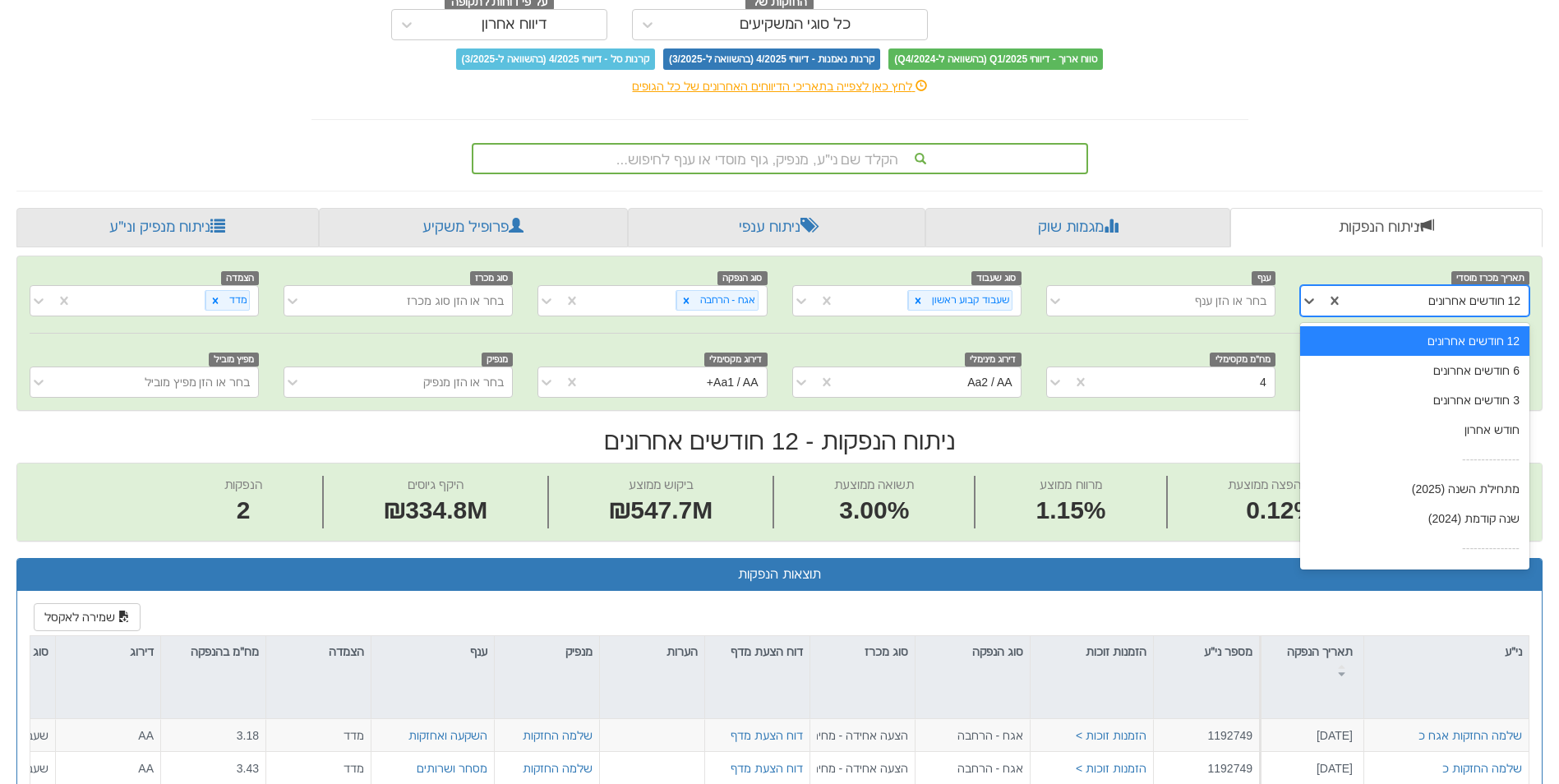click on "12 חודשים אחרונים" at bounding box center [1436, 301] 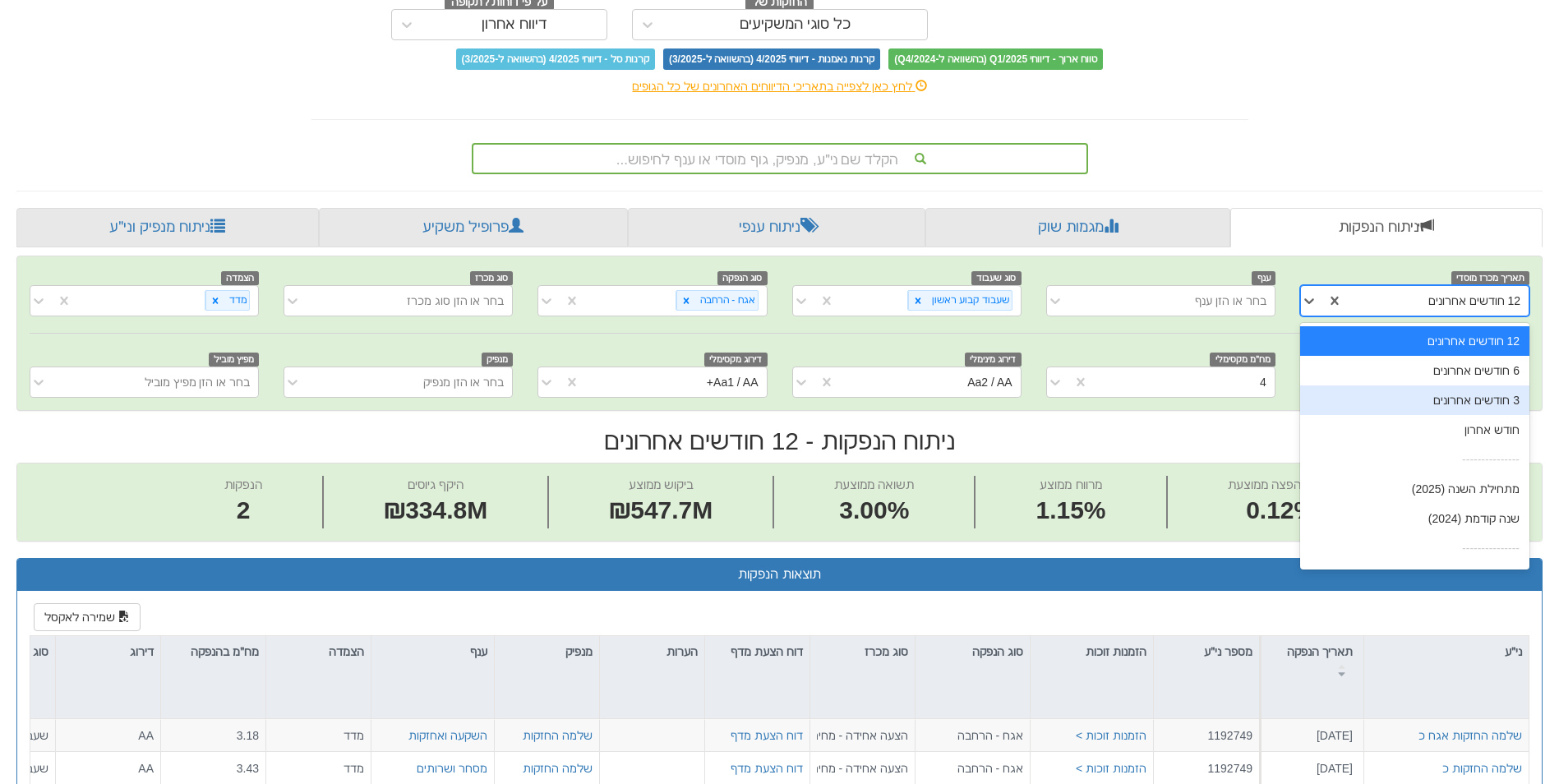scroll, scrollTop: 26, scrollLeft: 0, axis: vertical 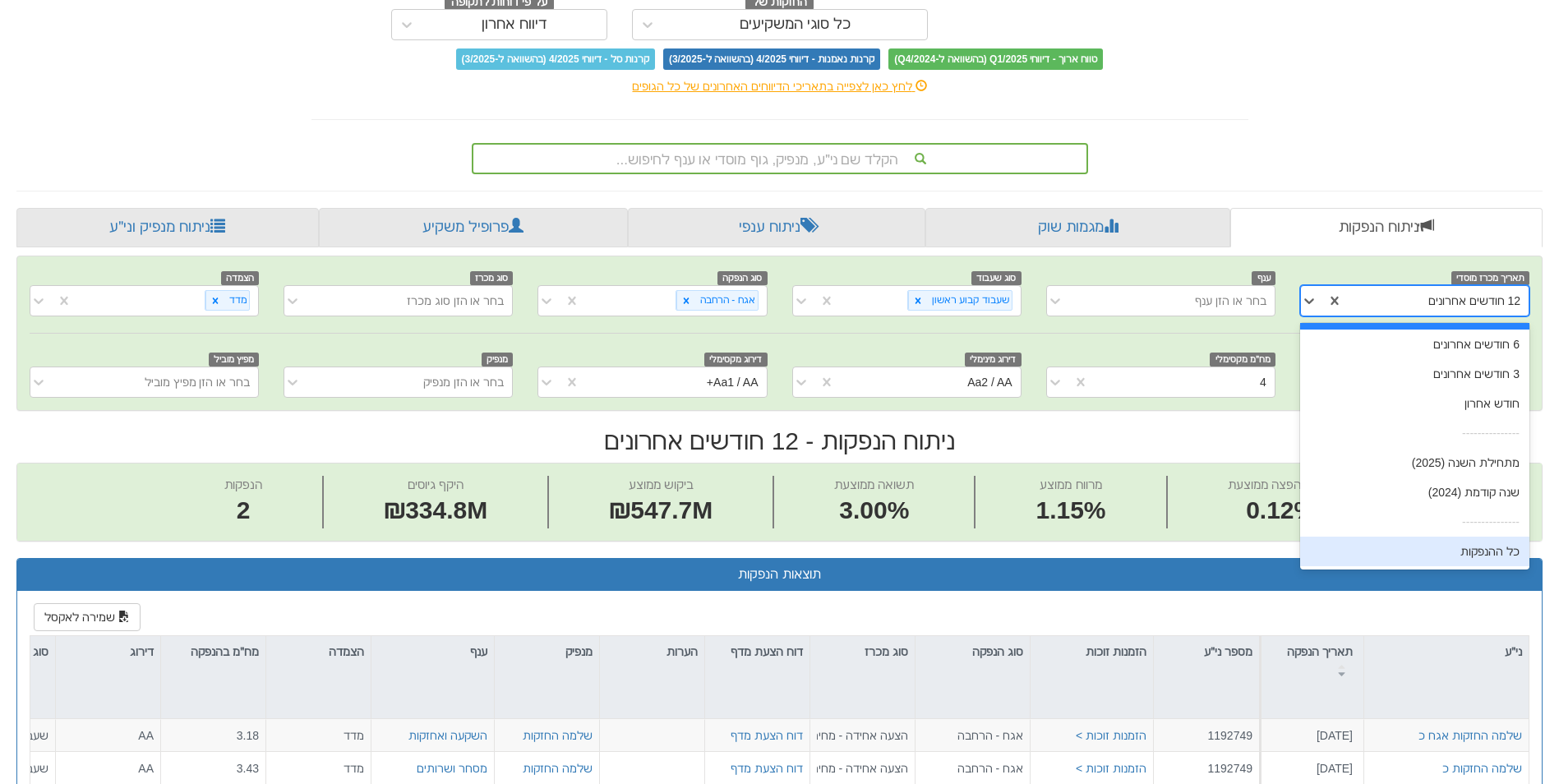 click on "כל ההנפקות" at bounding box center [1414, 551] 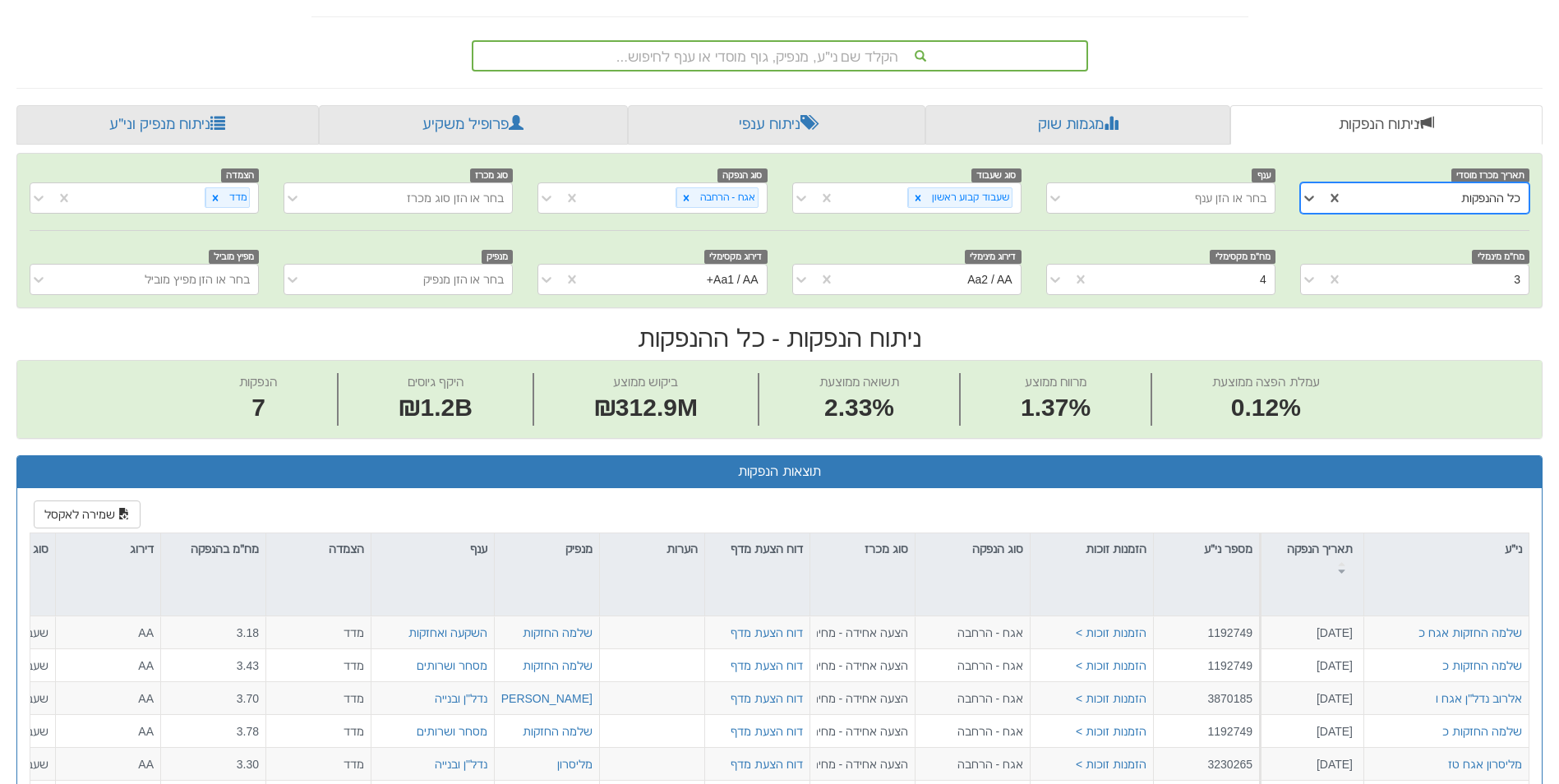 scroll, scrollTop: 411, scrollLeft: 0, axis: vertical 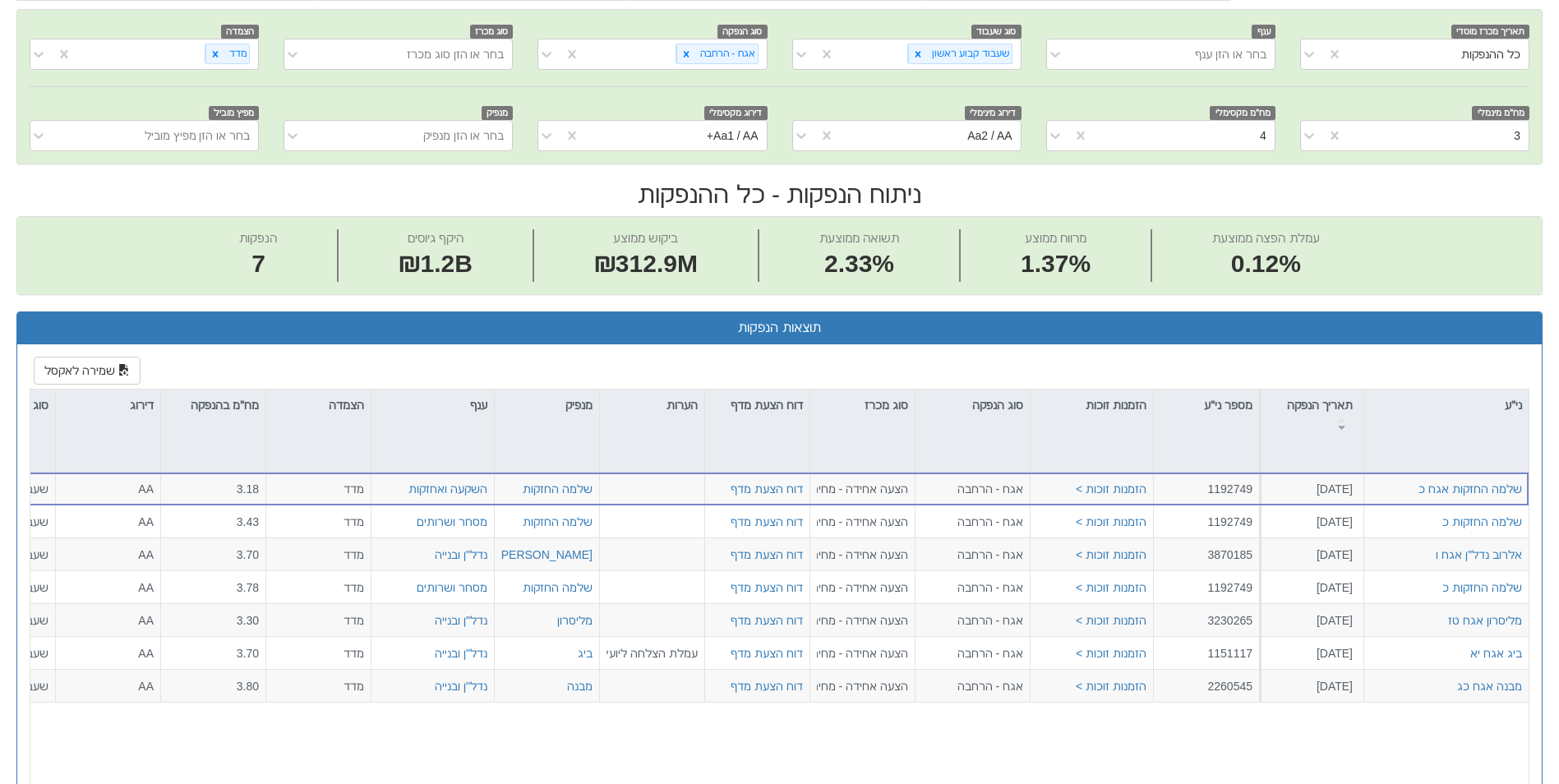 drag, startPoint x: 293, startPoint y: 740, endPoint x: -67, endPoint y: 726, distance: 360.27212 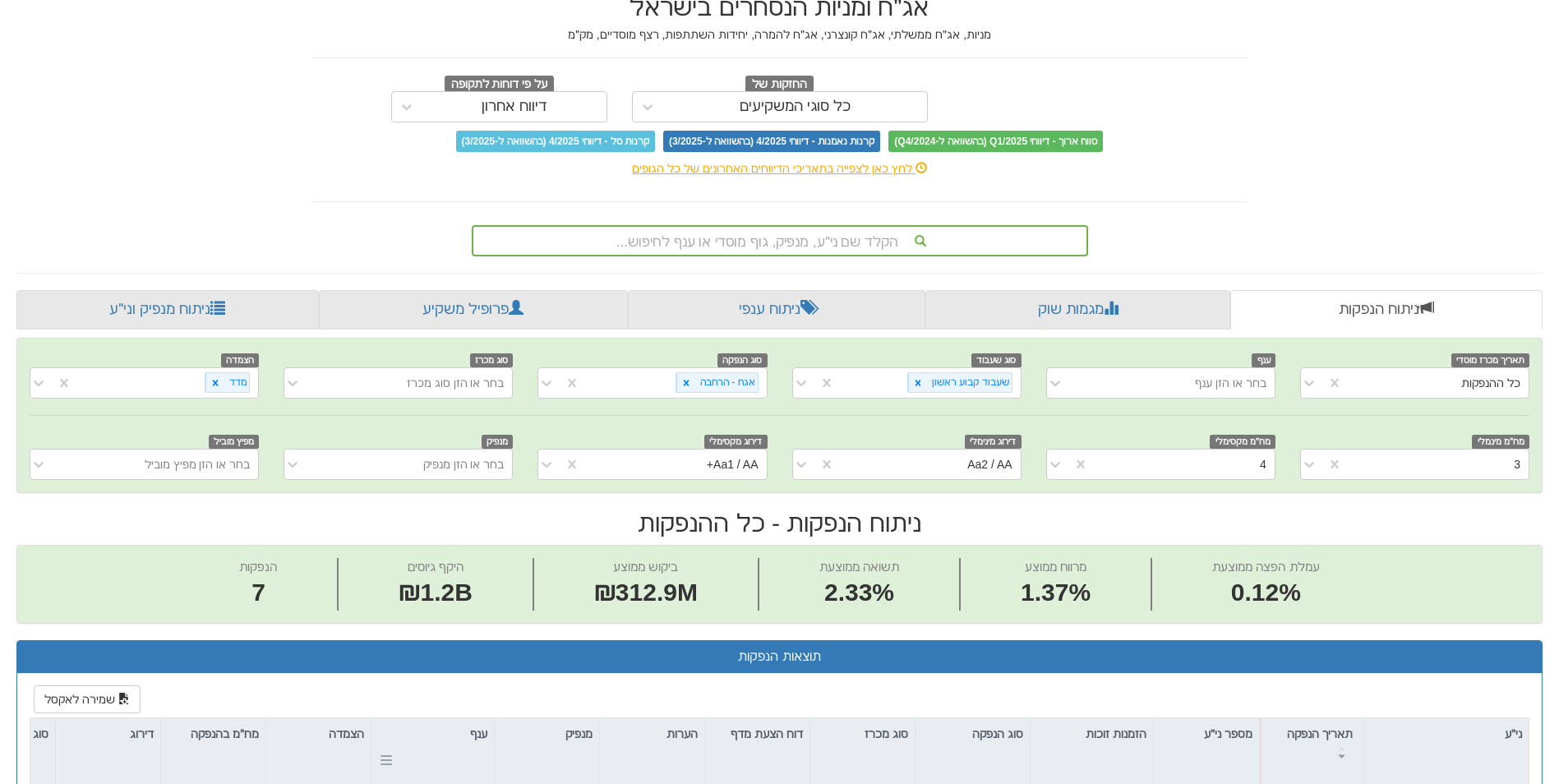 scroll, scrollTop: 575, scrollLeft: 0, axis: vertical 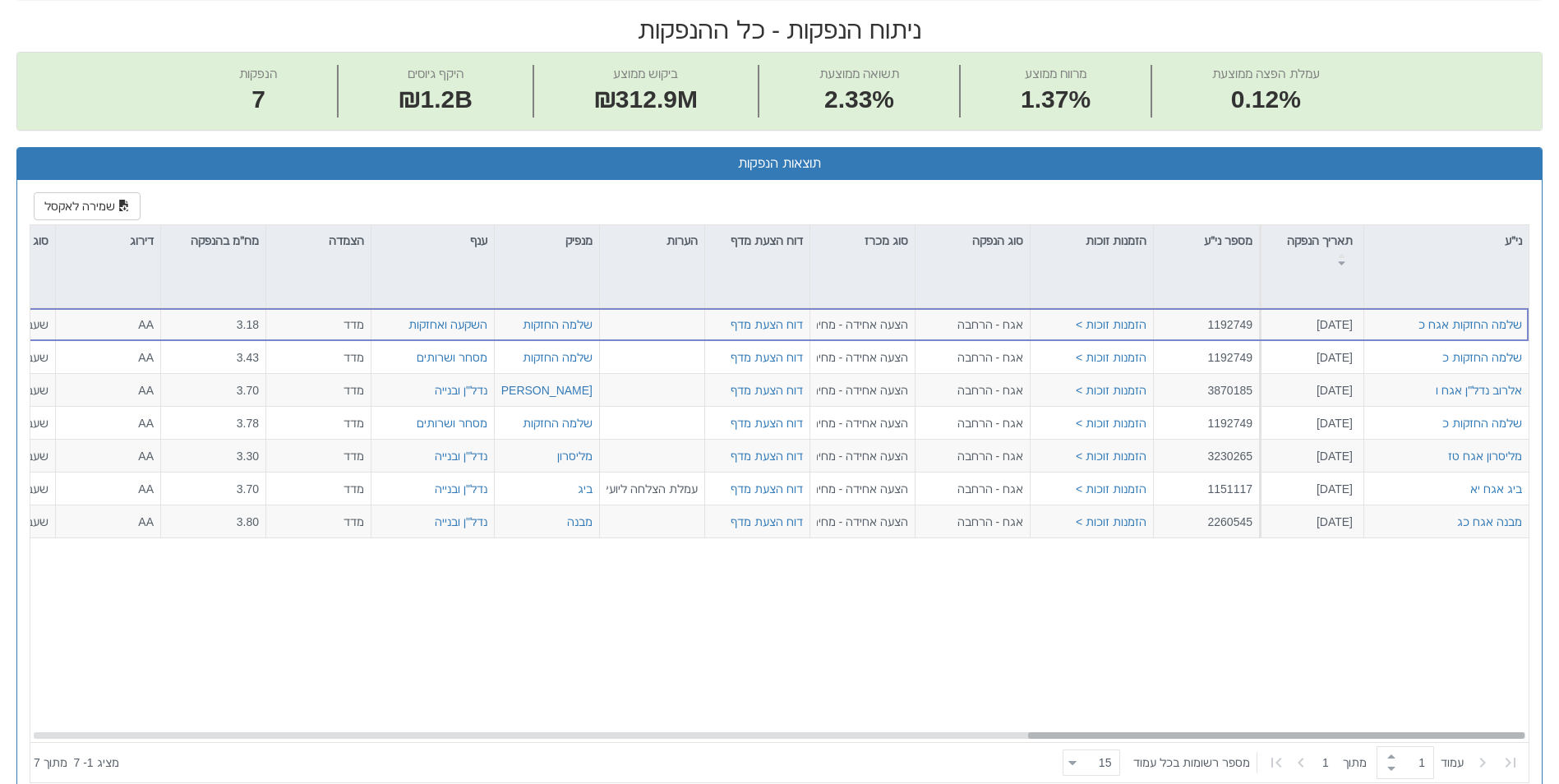 drag, startPoint x: 1152, startPoint y: 736, endPoint x: 1233, endPoint y: 732, distance: 81.0987 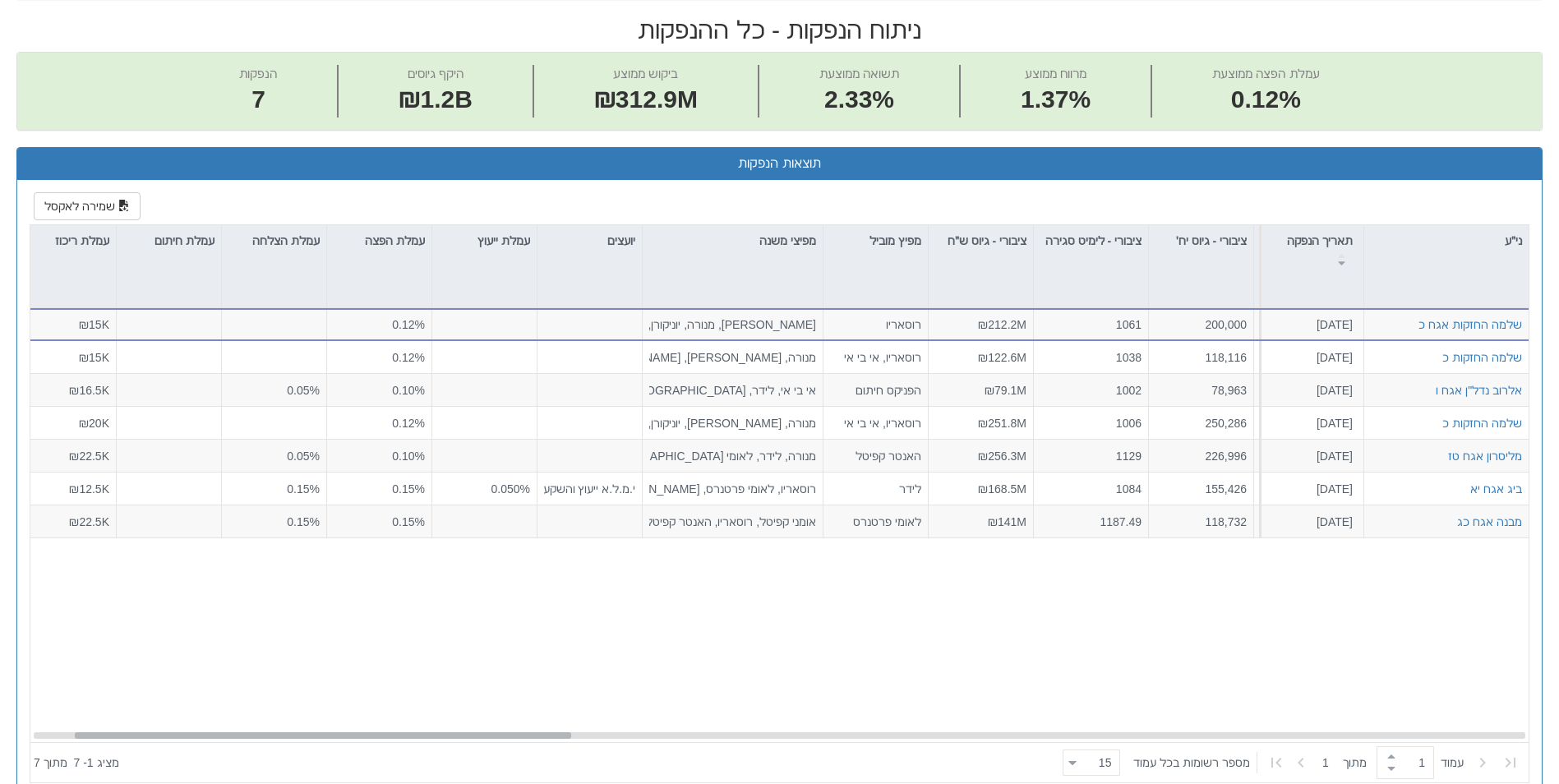 scroll, scrollTop: 0, scrollLeft: 0, axis: both 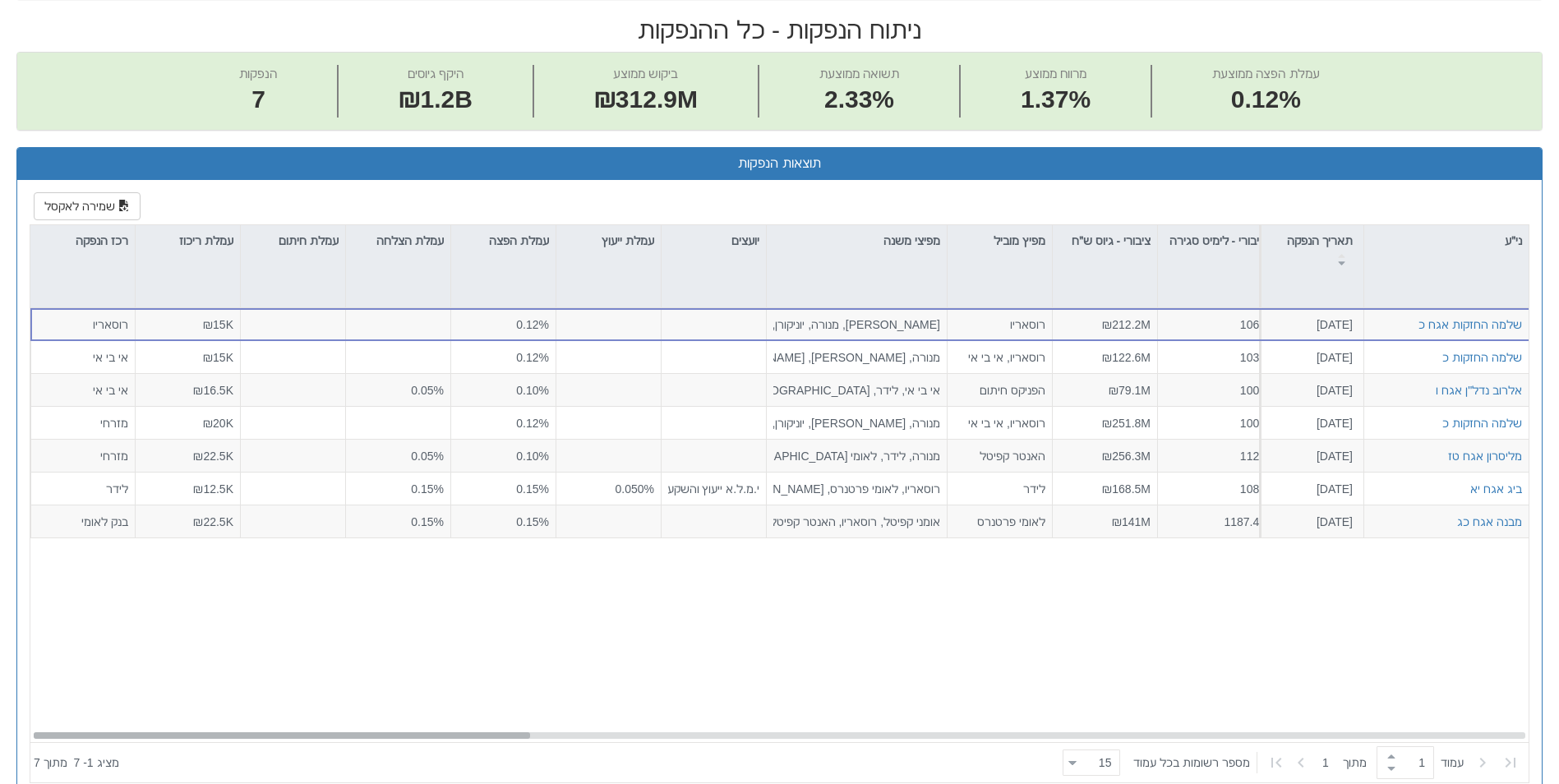 drag, startPoint x: 1220, startPoint y: 735, endPoint x: 42, endPoint y: 688, distance: 1178.9372 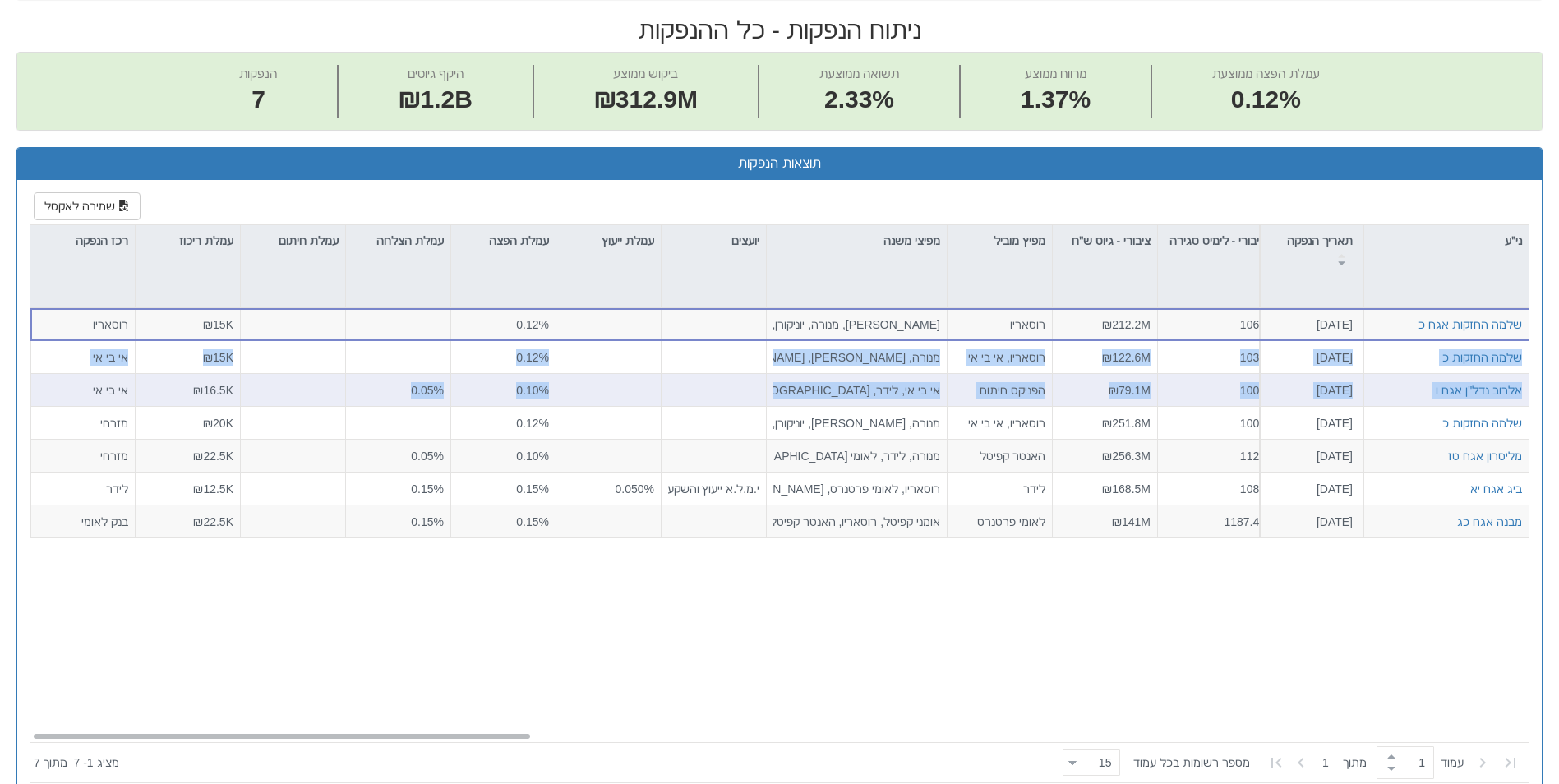 drag, startPoint x: 62, startPoint y: 325, endPoint x: 236, endPoint y: 393, distance: 186.81542 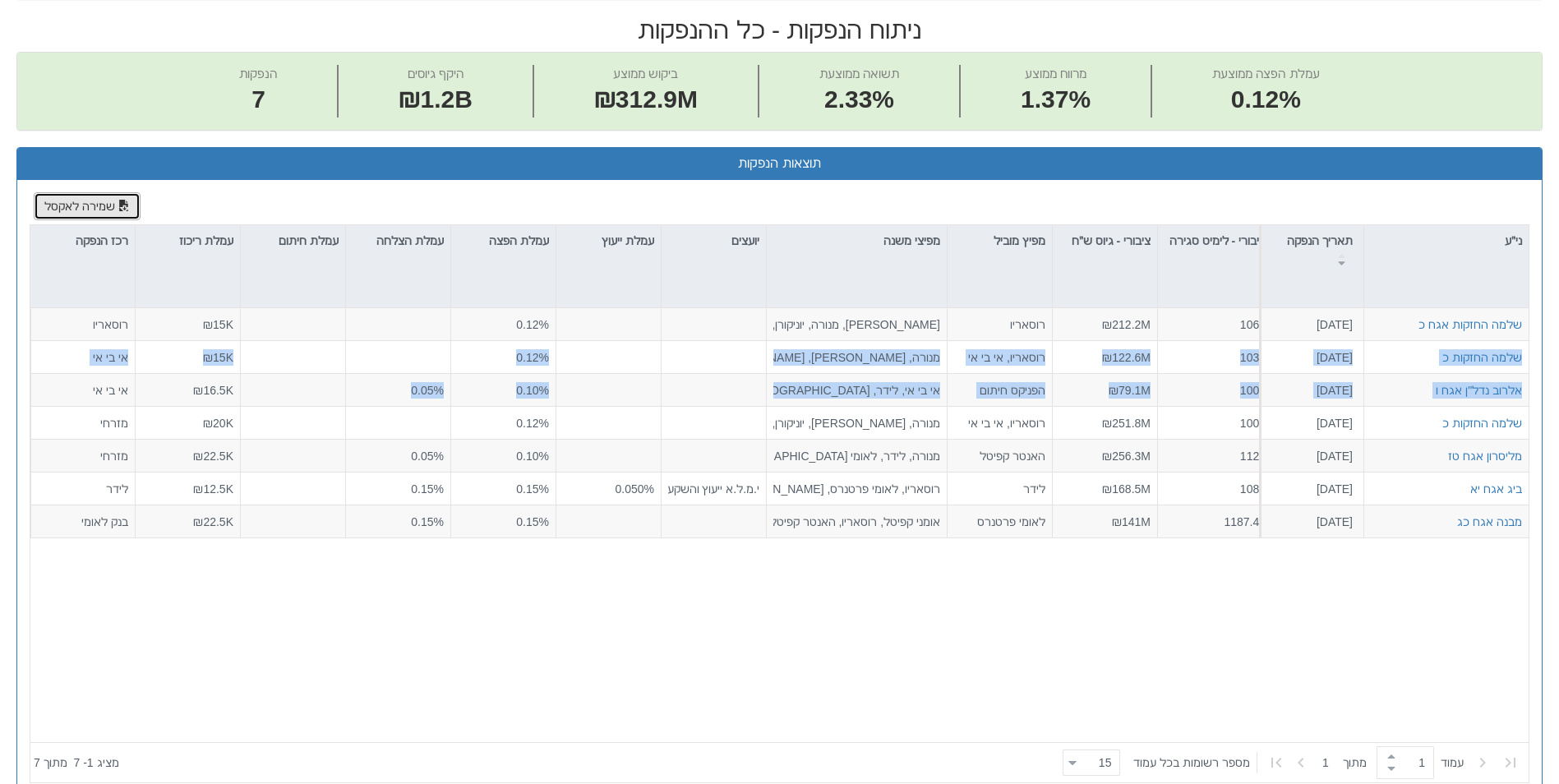click on "שמירה לאקסל" at bounding box center [87, 206] 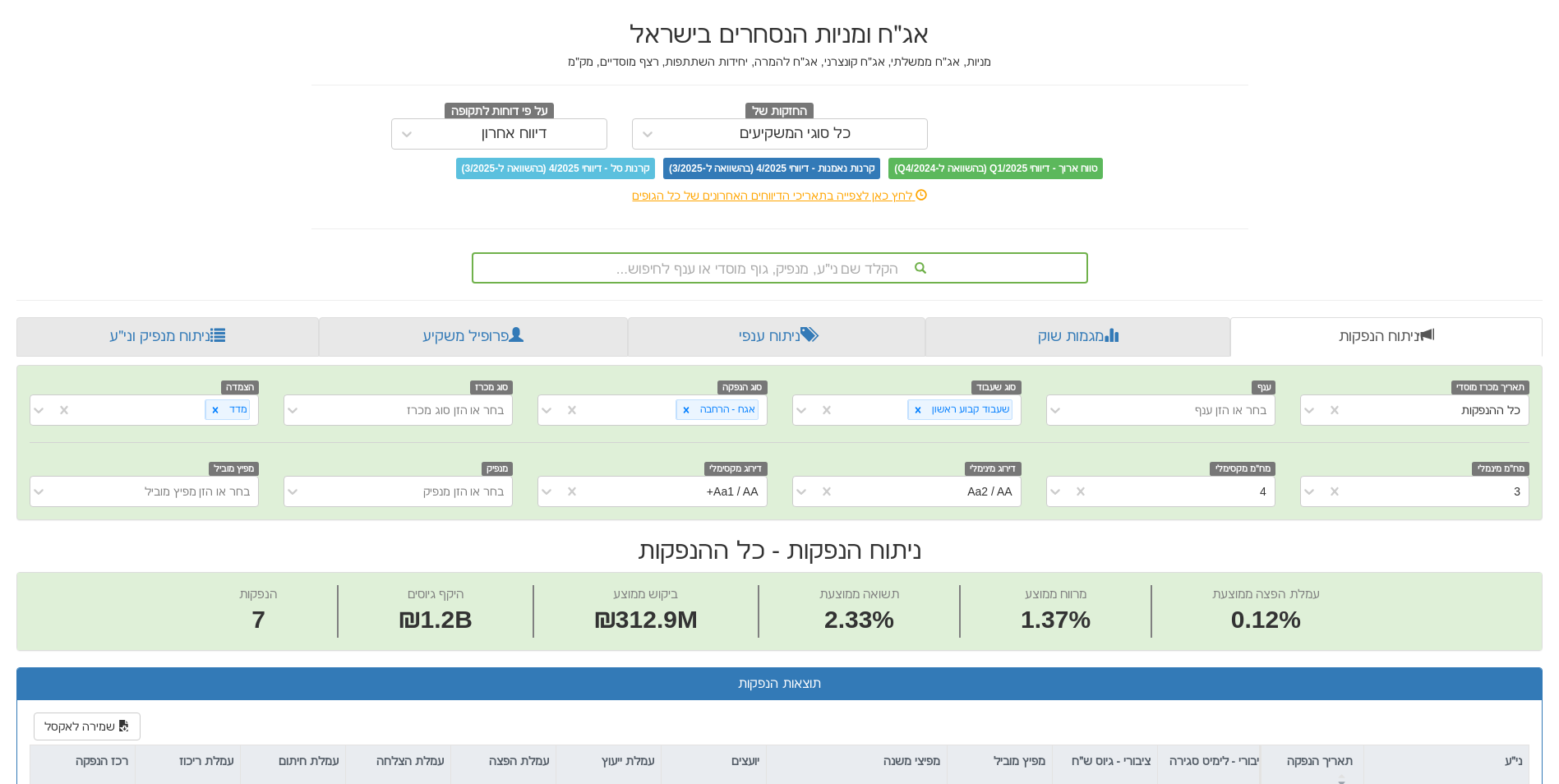 scroll, scrollTop: 82, scrollLeft: 0, axis: vertical 